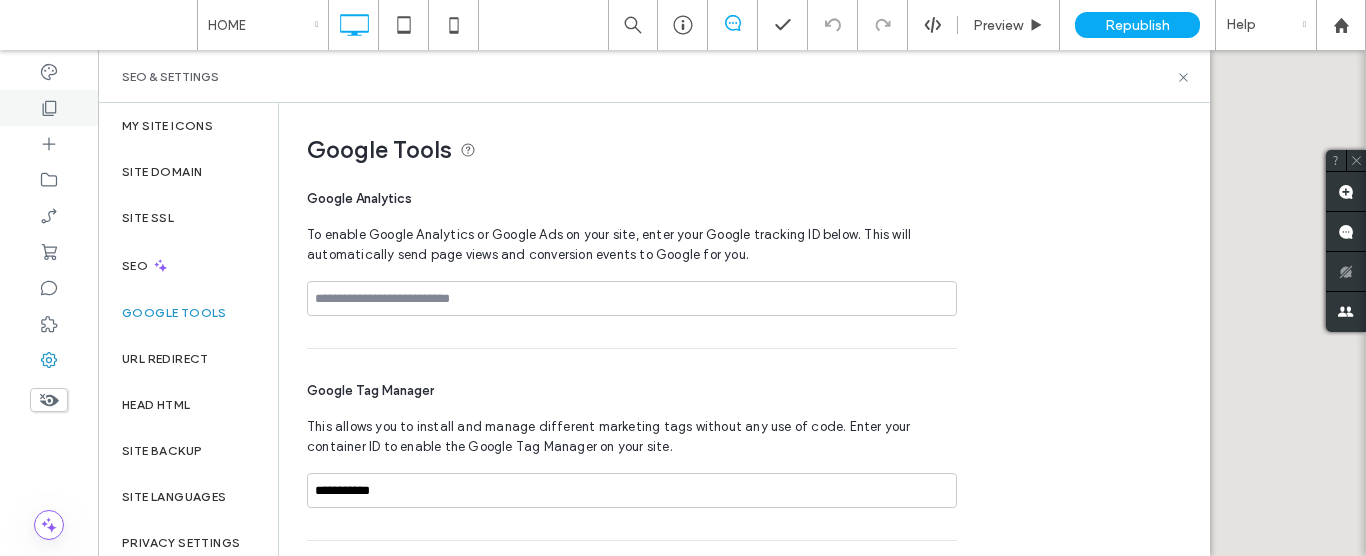 scroll, scrollTop: 0, scrollLeft: 0, axis: both 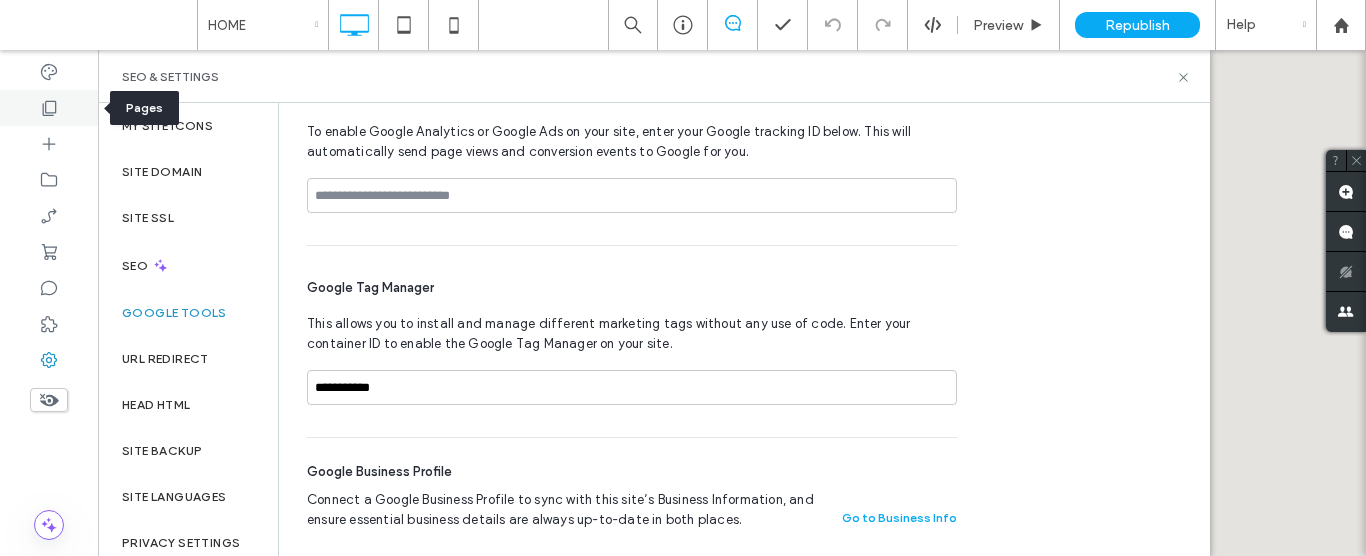 click 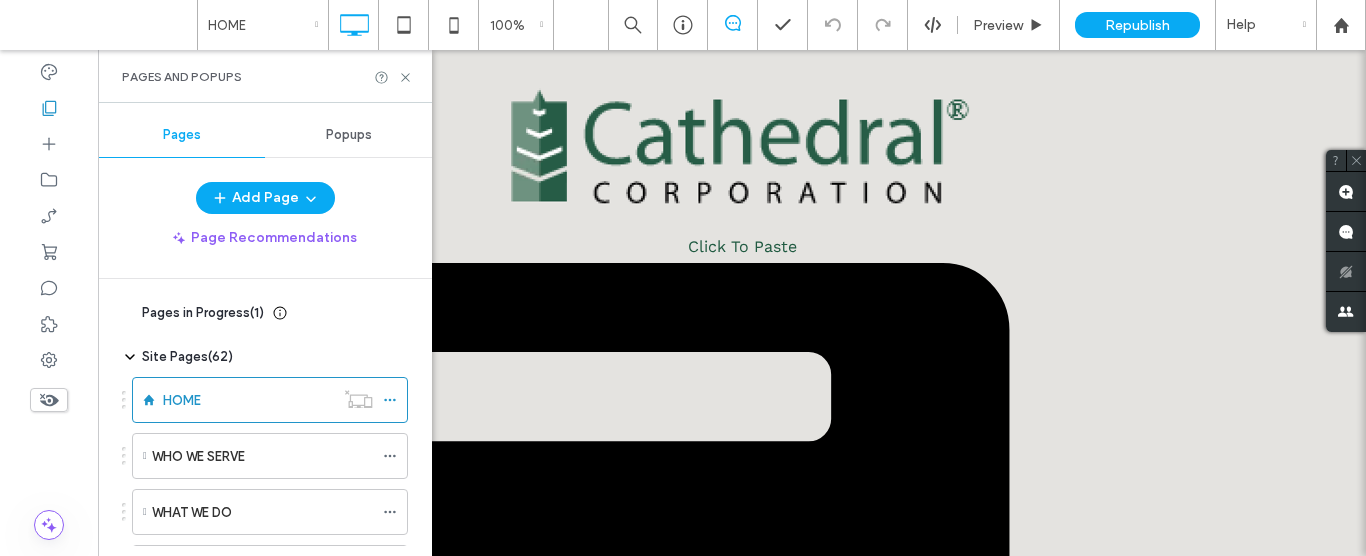 scroll, scrollTop: 0, scrollLeft: 0, axis: both 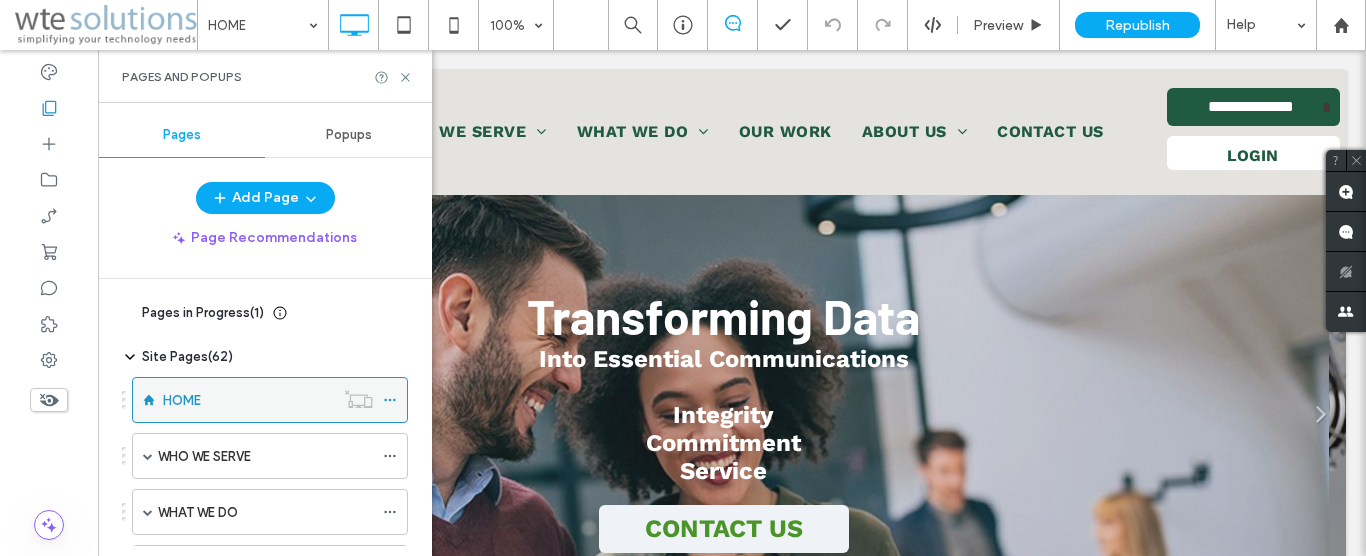click on "HOME" at bounding box center [248, 400] 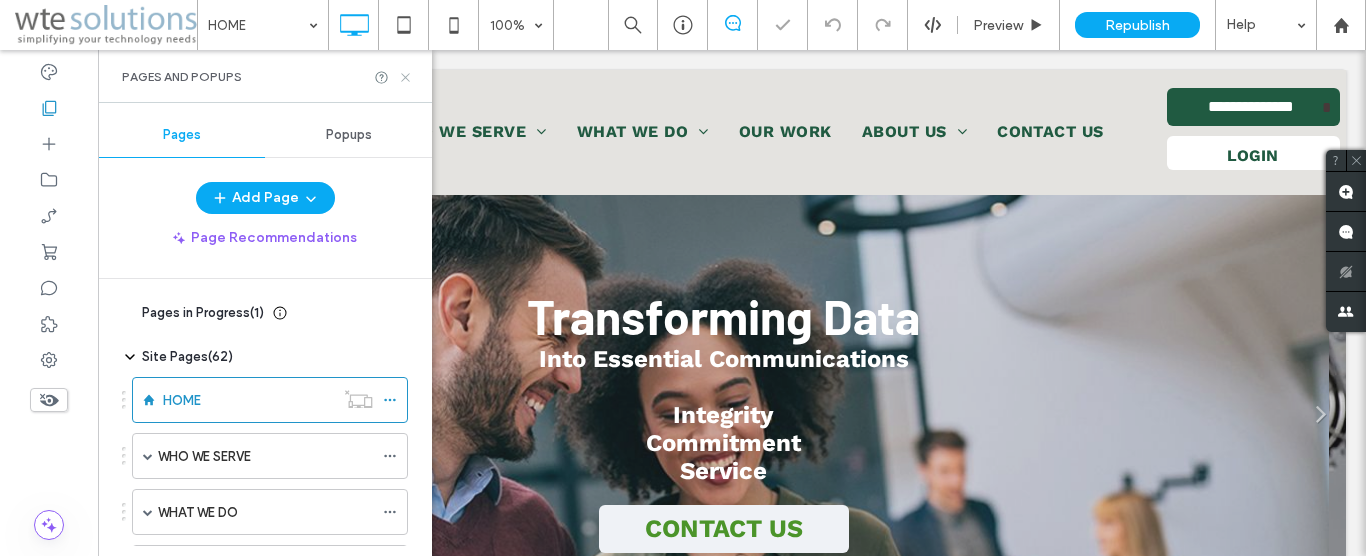 click 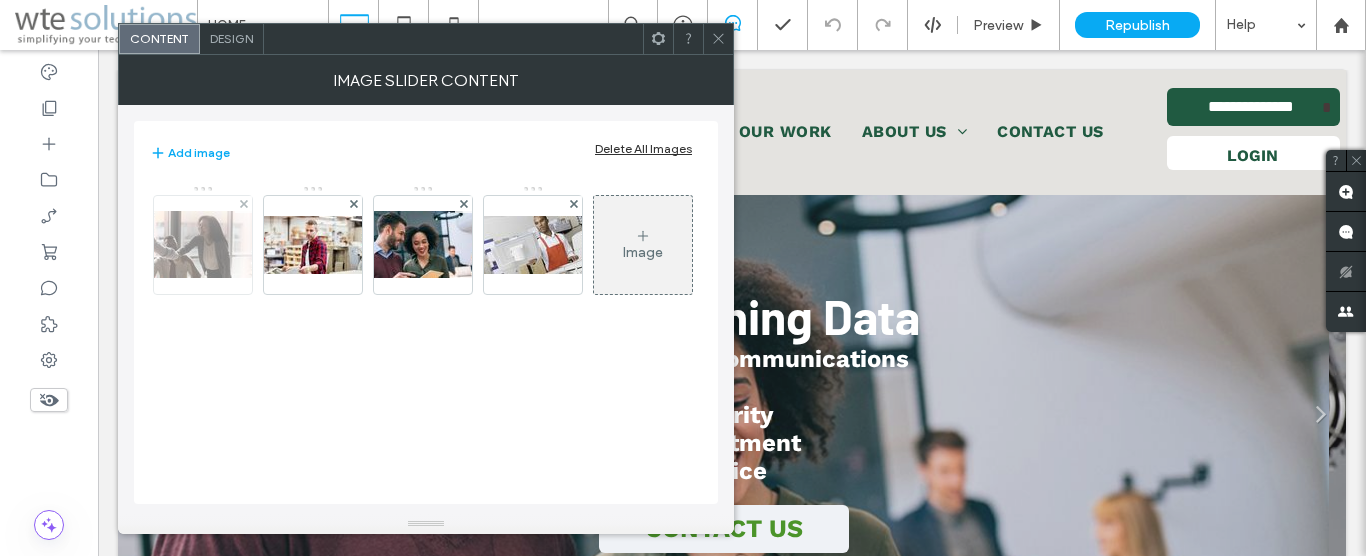click at bounding box center (203, 244) 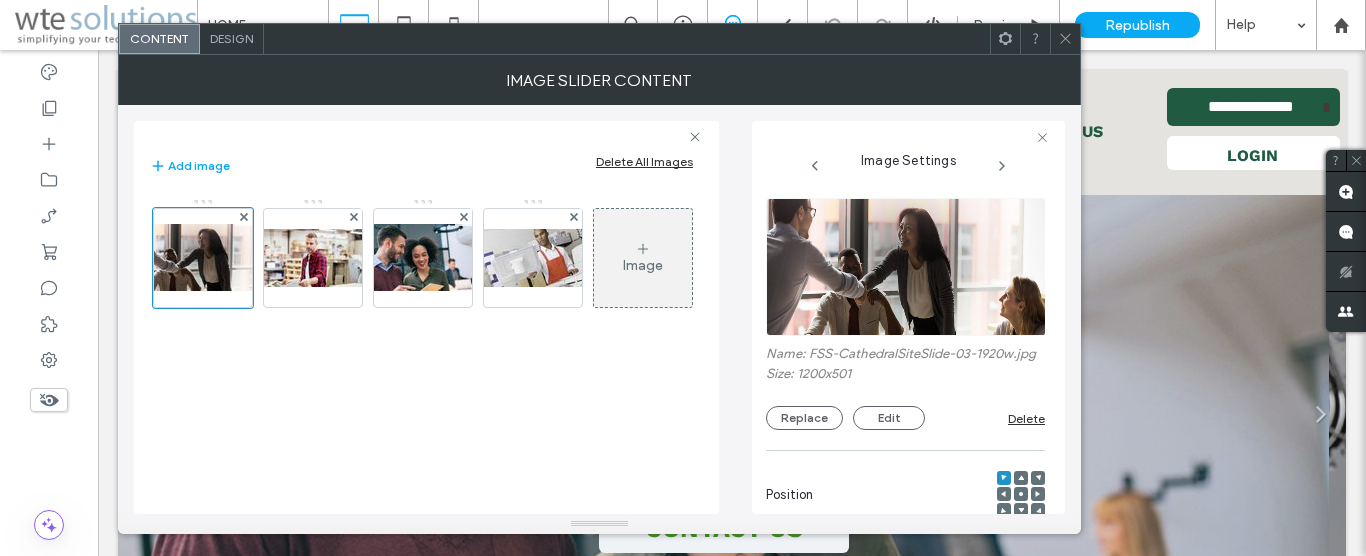 scroll, scrollTop: 0, scrollLeft: 1, axis: horizontal 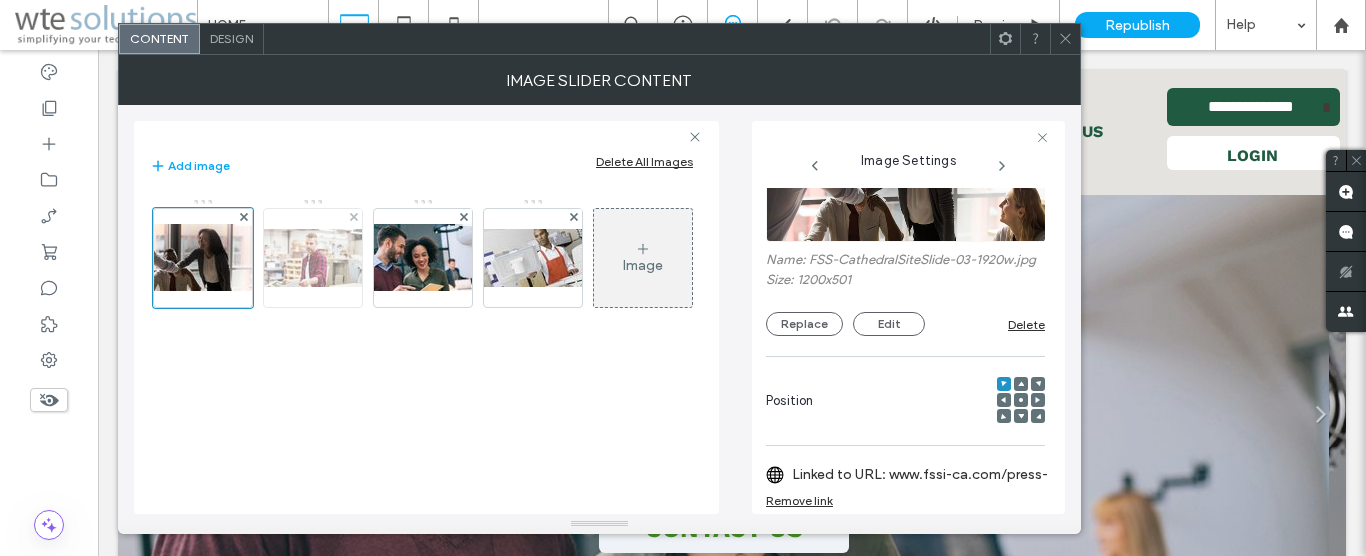 click at bounding box center (313, 258) 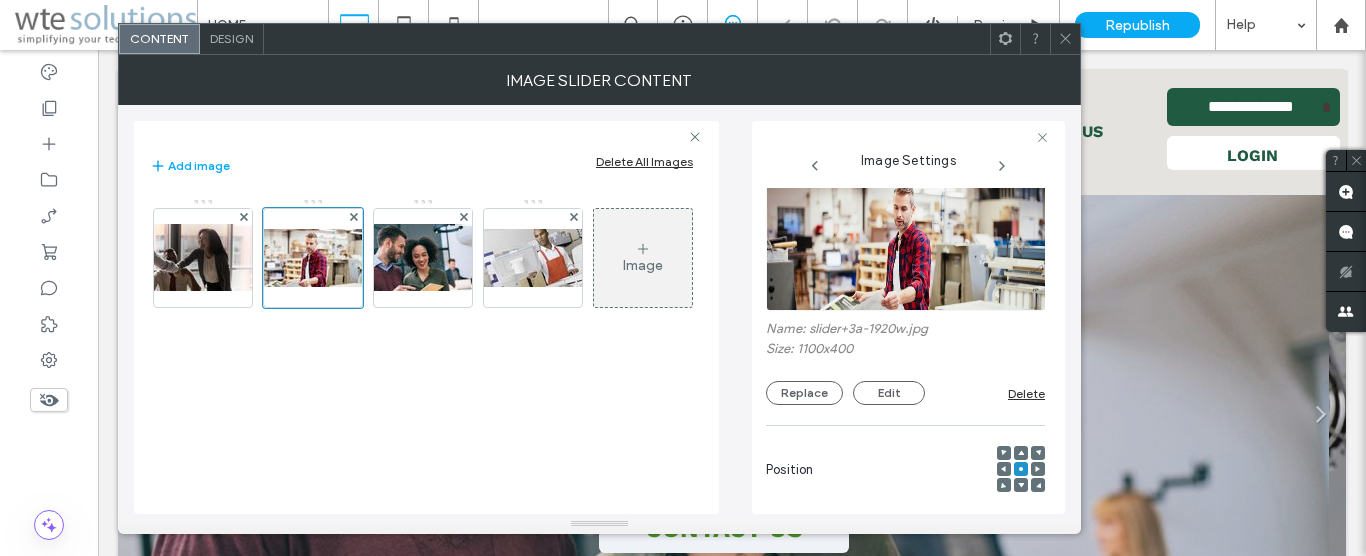 scroll, scrollTop: 0, scrollLeft: 0, axis: both 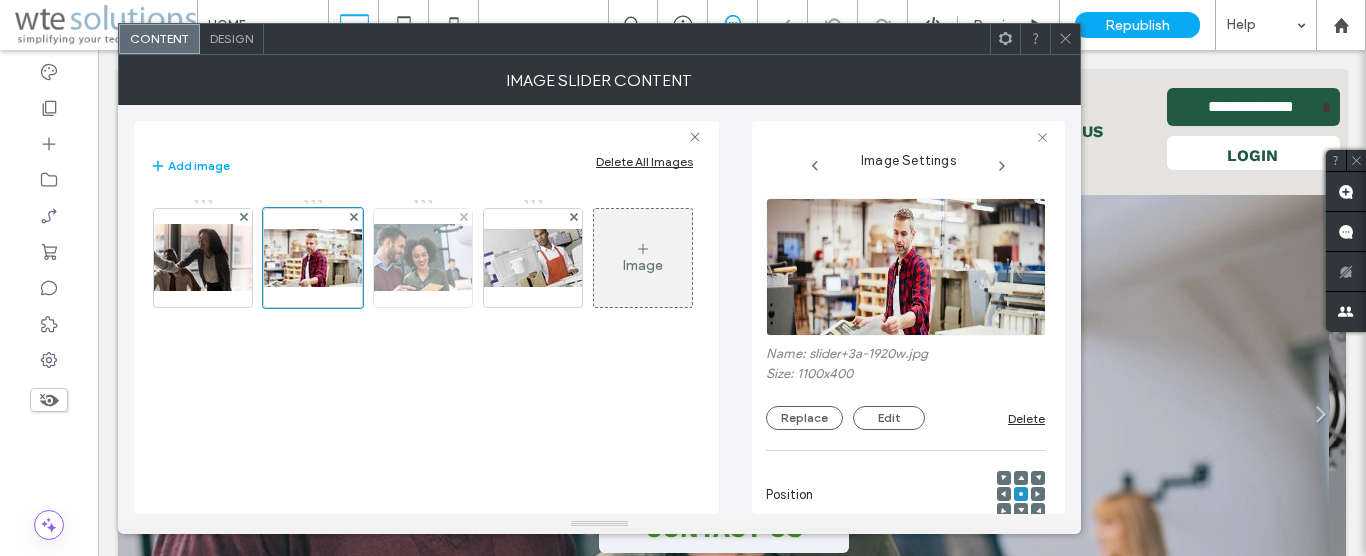 click at bounding box center [423, 257] 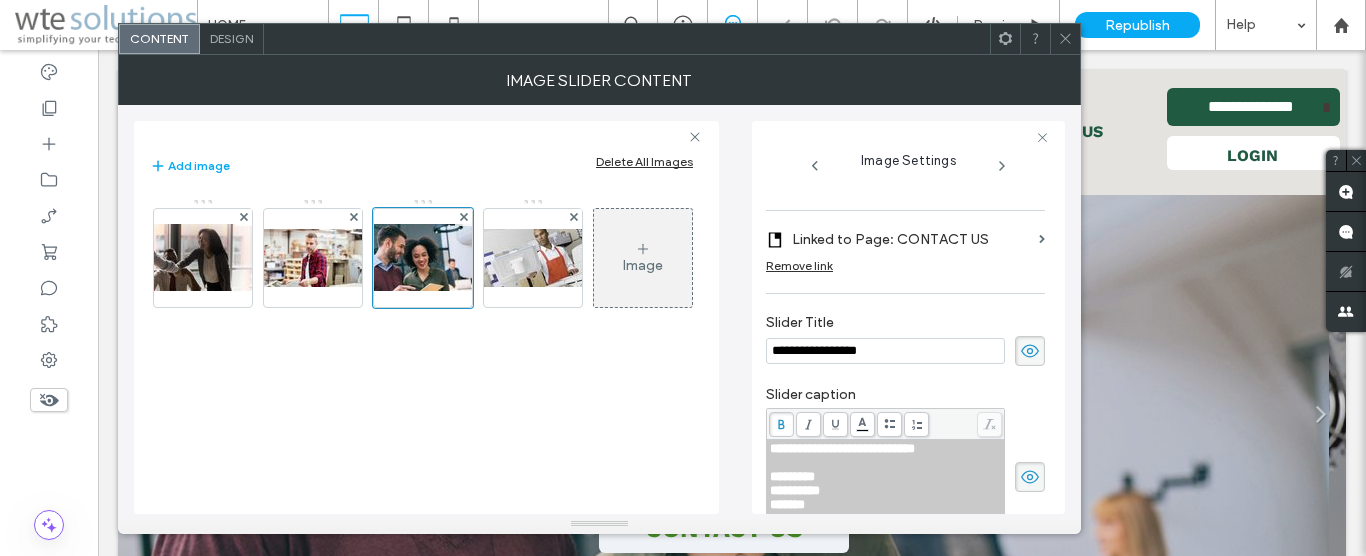 scroll, scrollTop: 0, scrollLeft: 0, axis: both 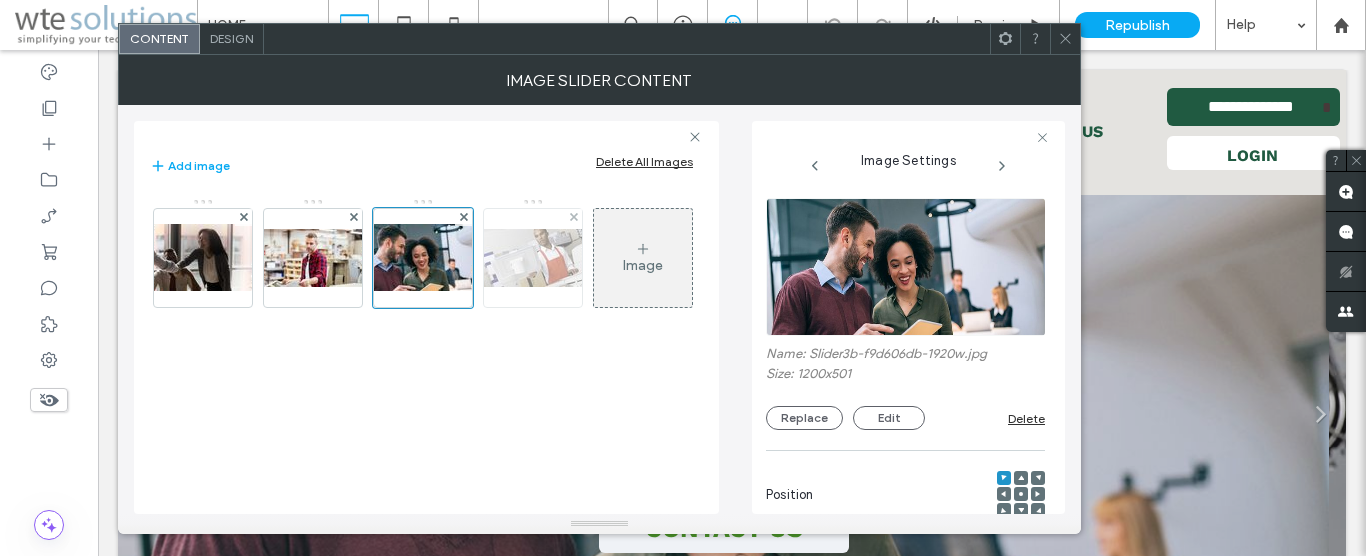 click at bounding box center (533, 258) 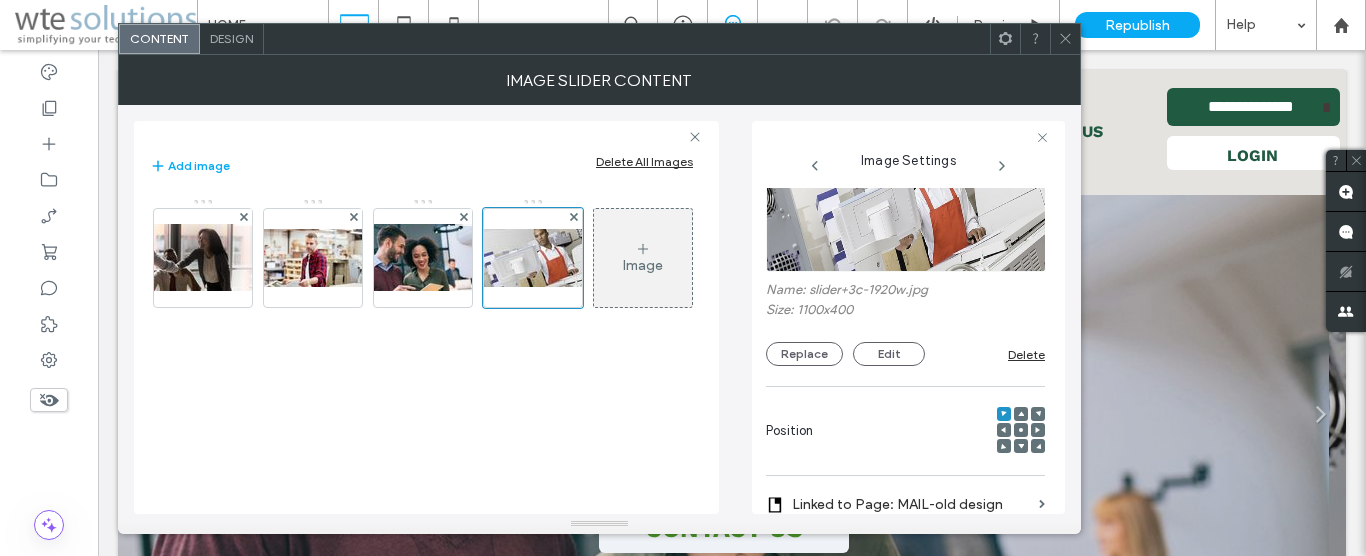 scroll, scrollTop: 0, scrollLeft: 0, axis: both 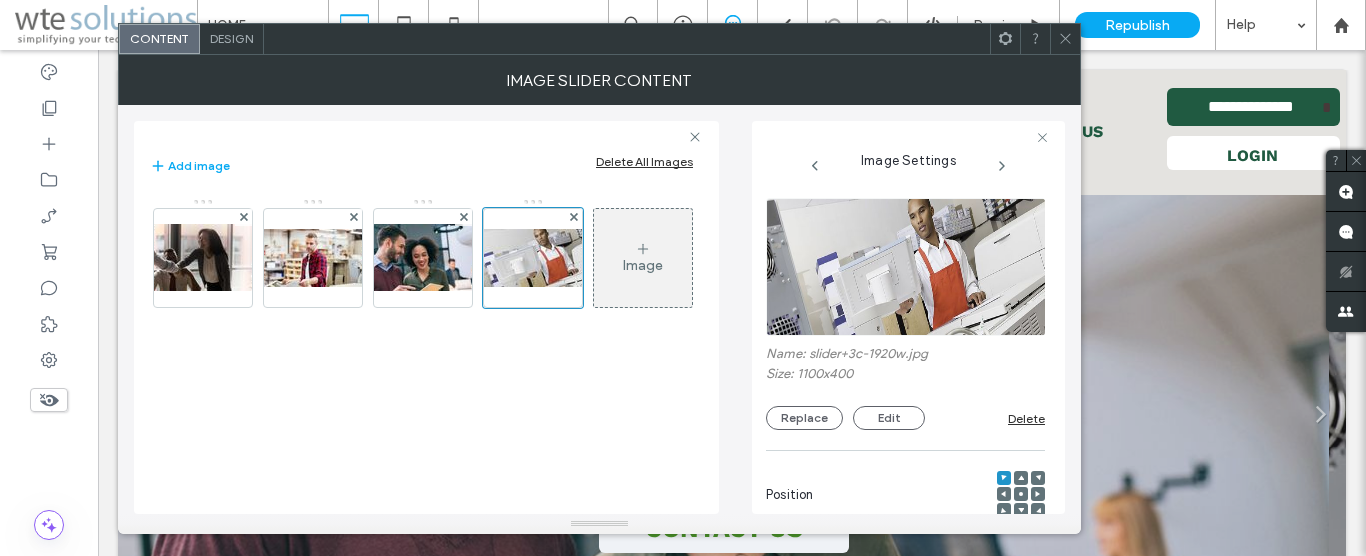 click 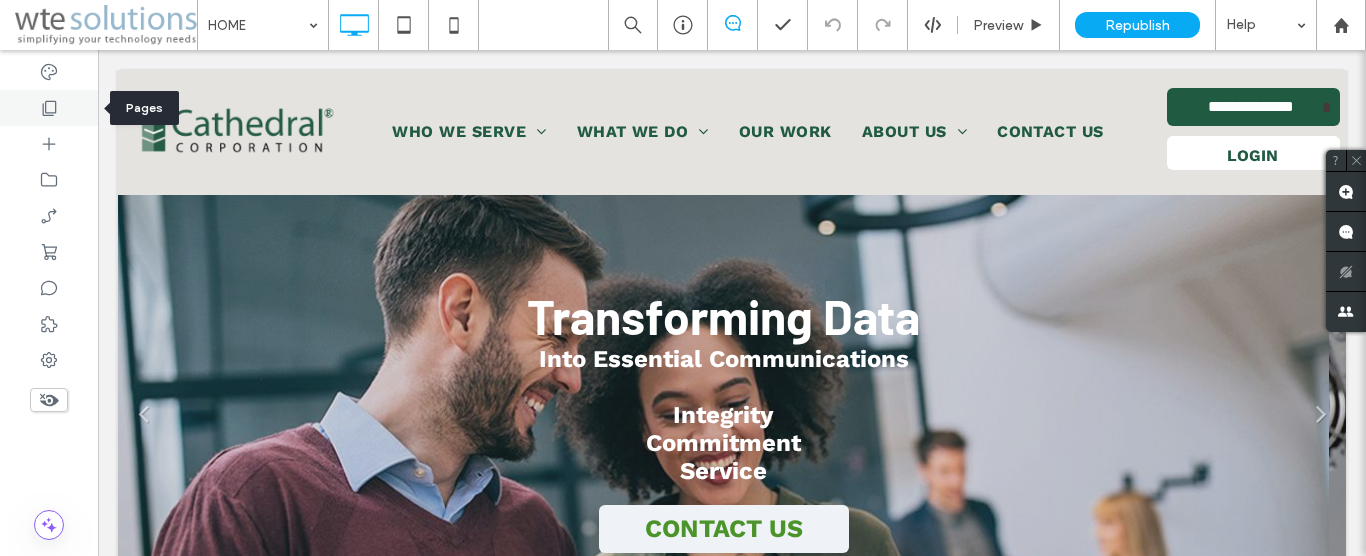 click at bounding box center (49, 108) 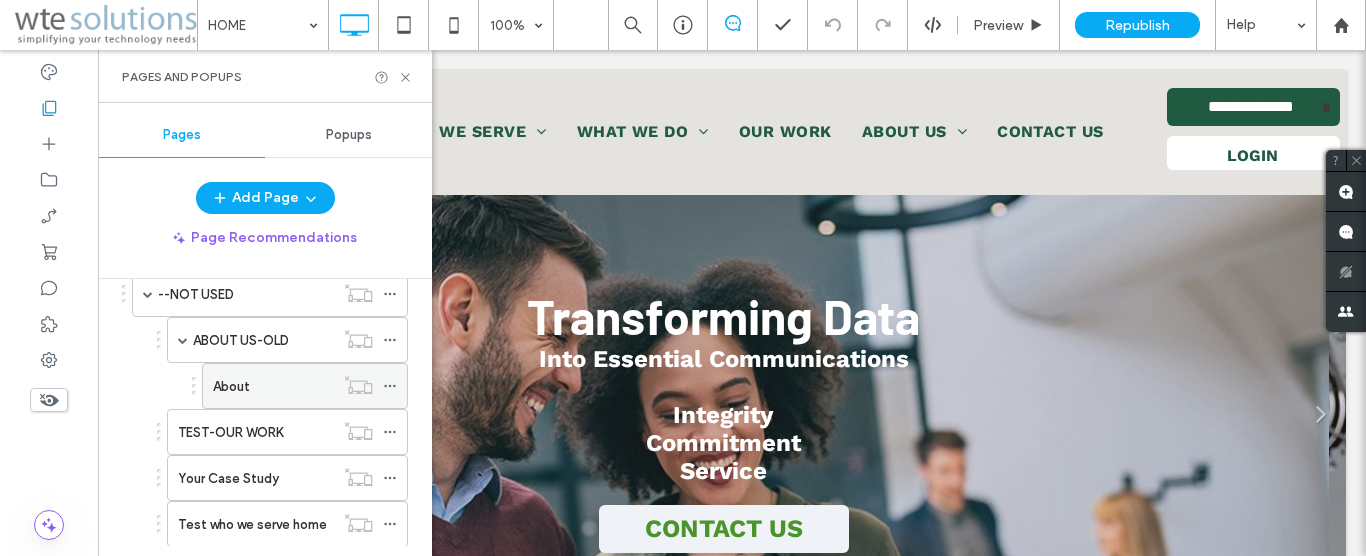 scroll, scrollTop: 570, scrollLeft: 0, axis: vertical 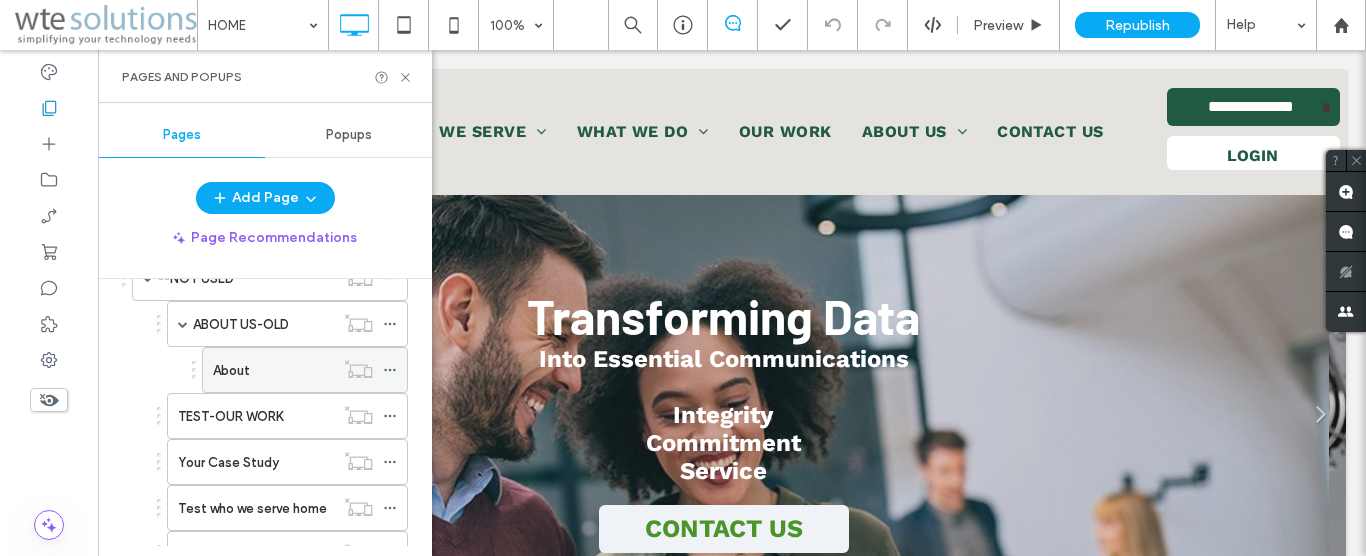 click on "About" at bounding box center [273, 370] 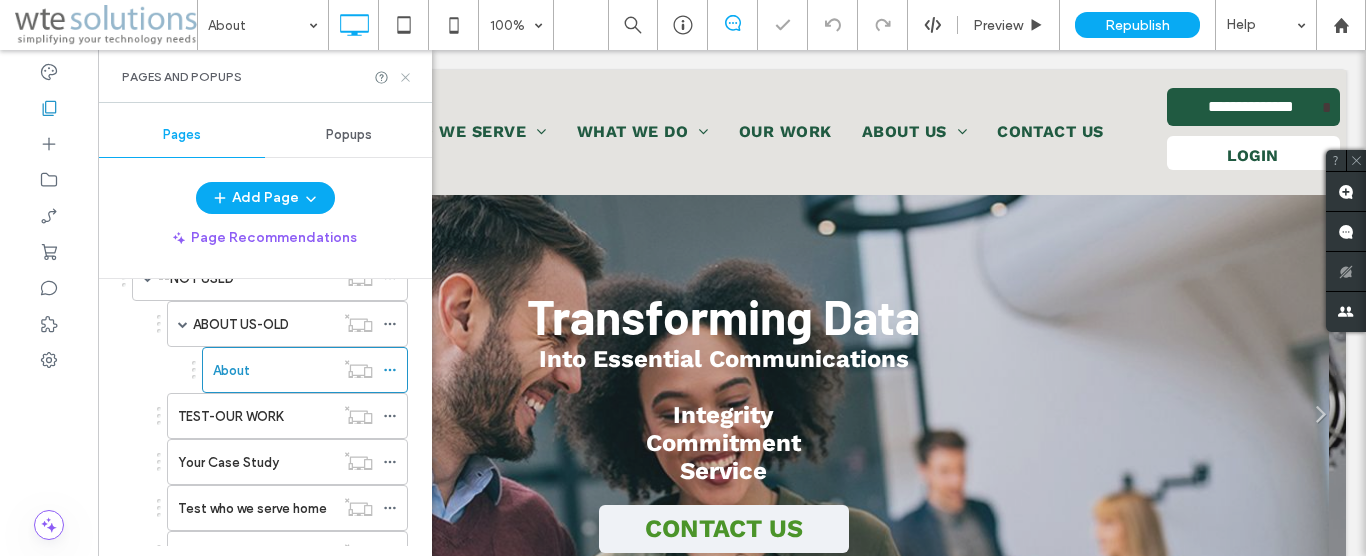 click 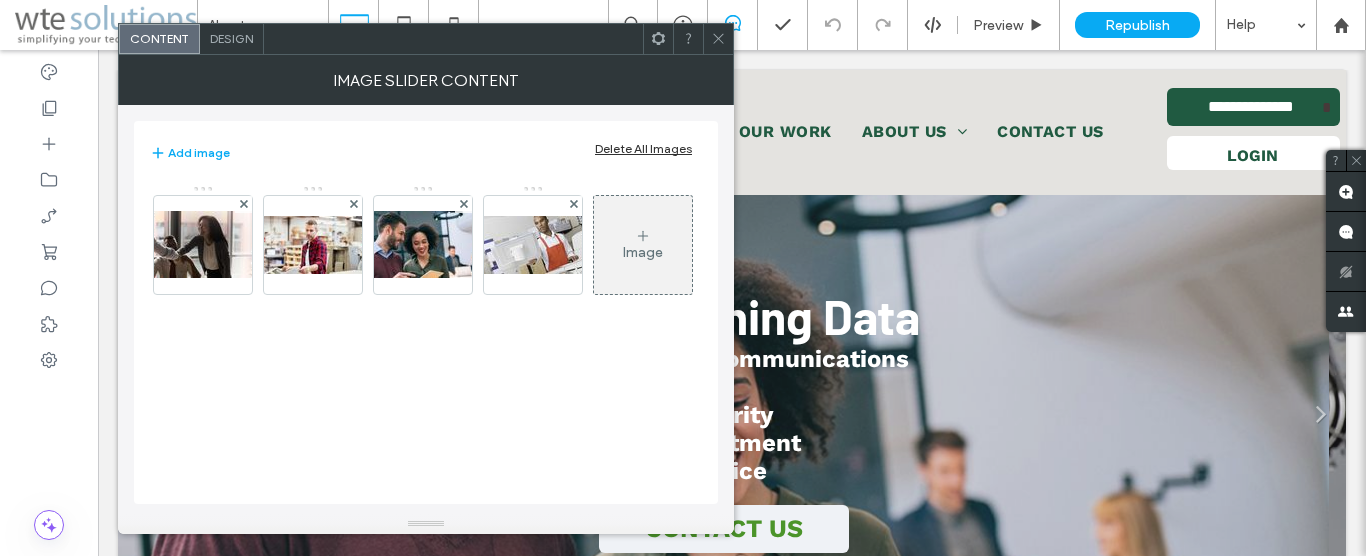 click at bounding box center [718, 39] 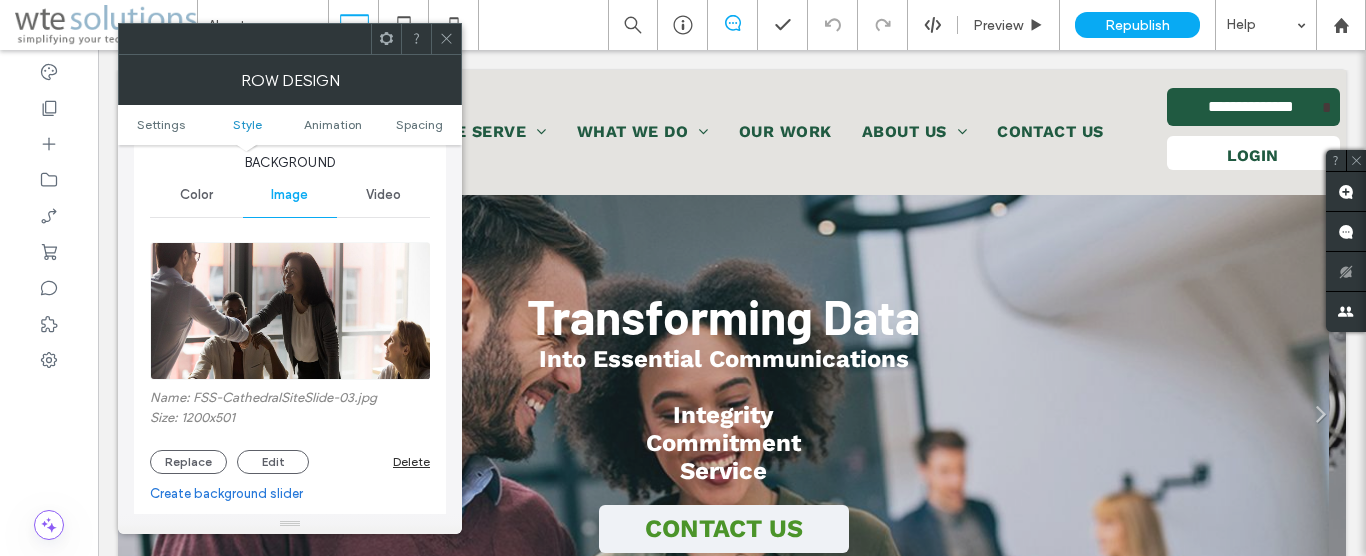 scroll, scrollTop: 228, scrollLeft: 0, axis: vertical 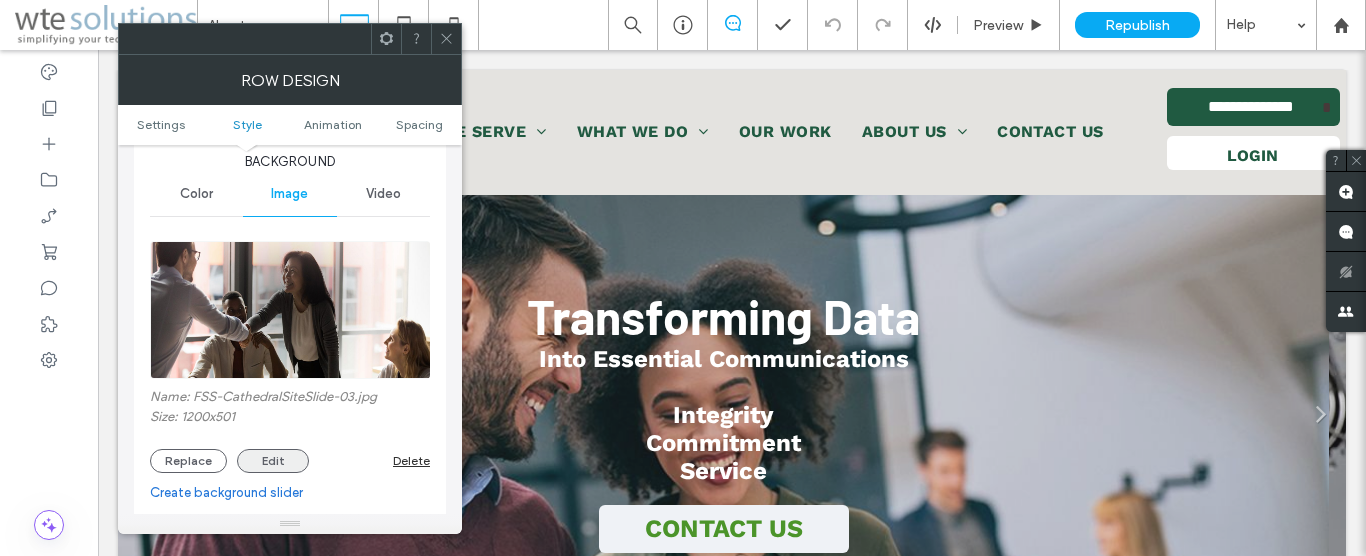 click on "Edit" at bounding box center (273, 461) 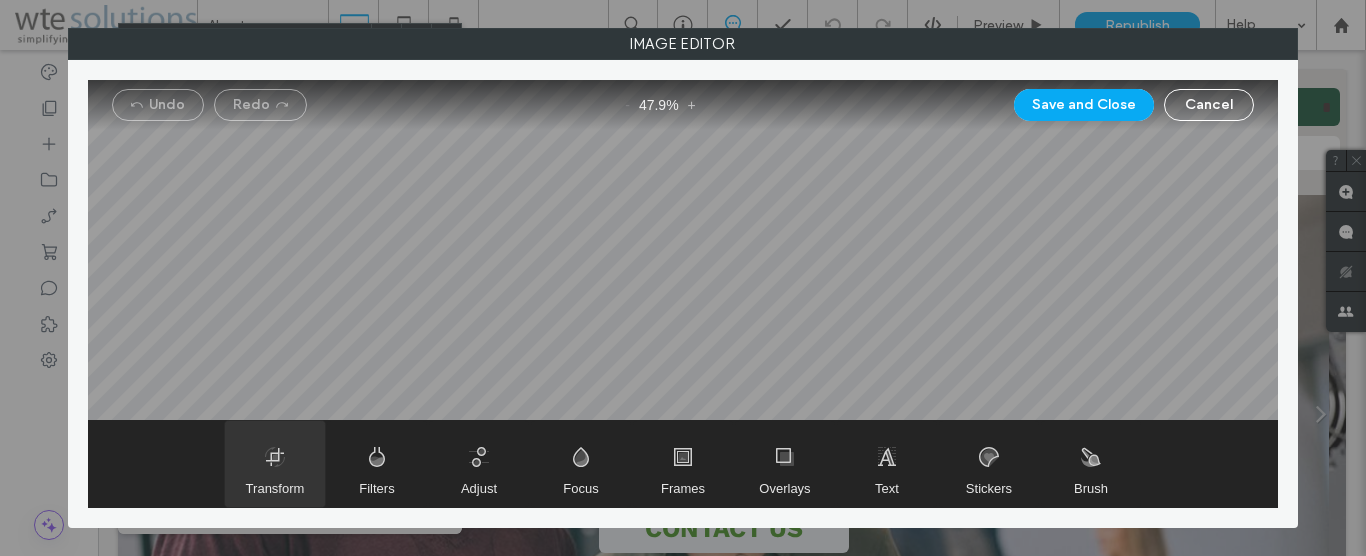 click at bounding box center [275, 464] 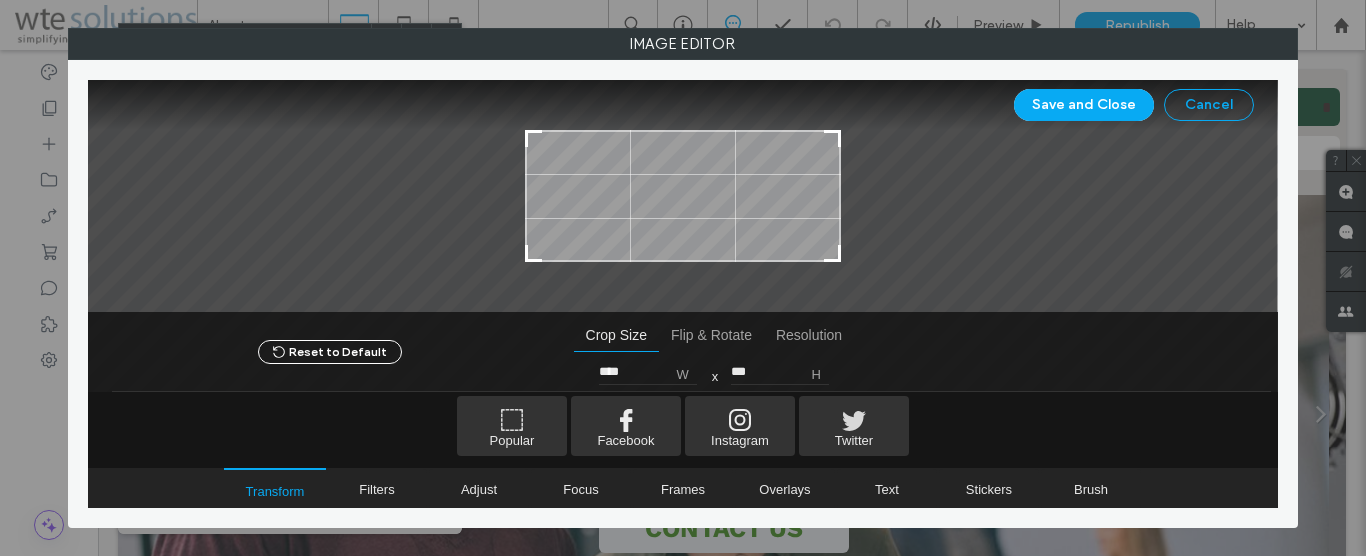 click on "Cancel" at bounding box center [1209, 105] 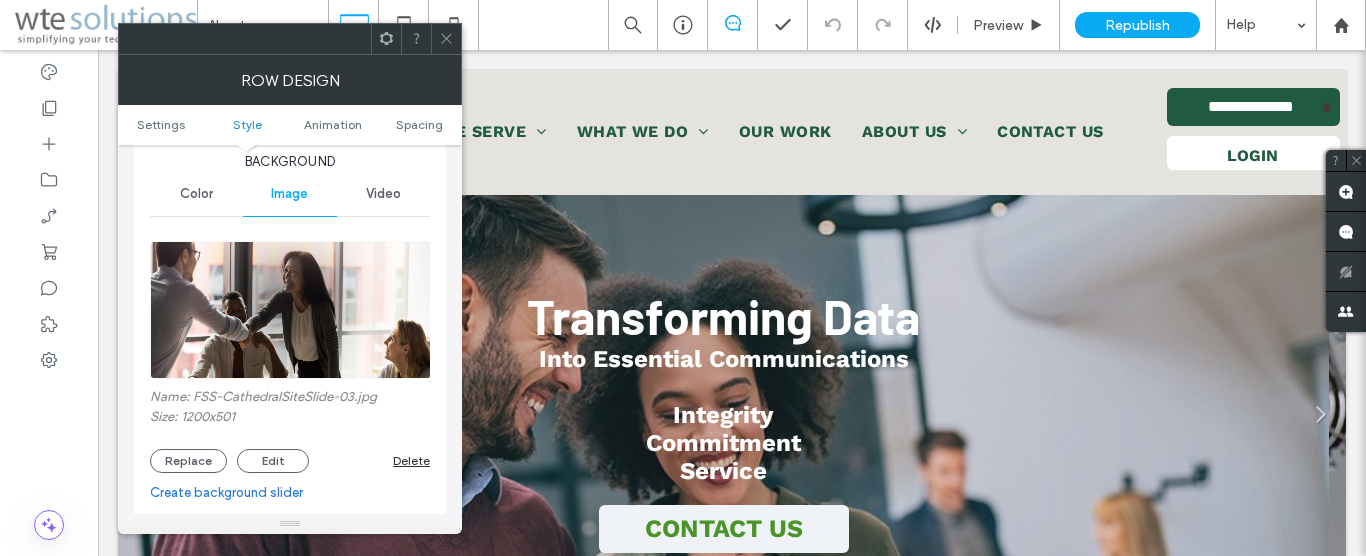 click 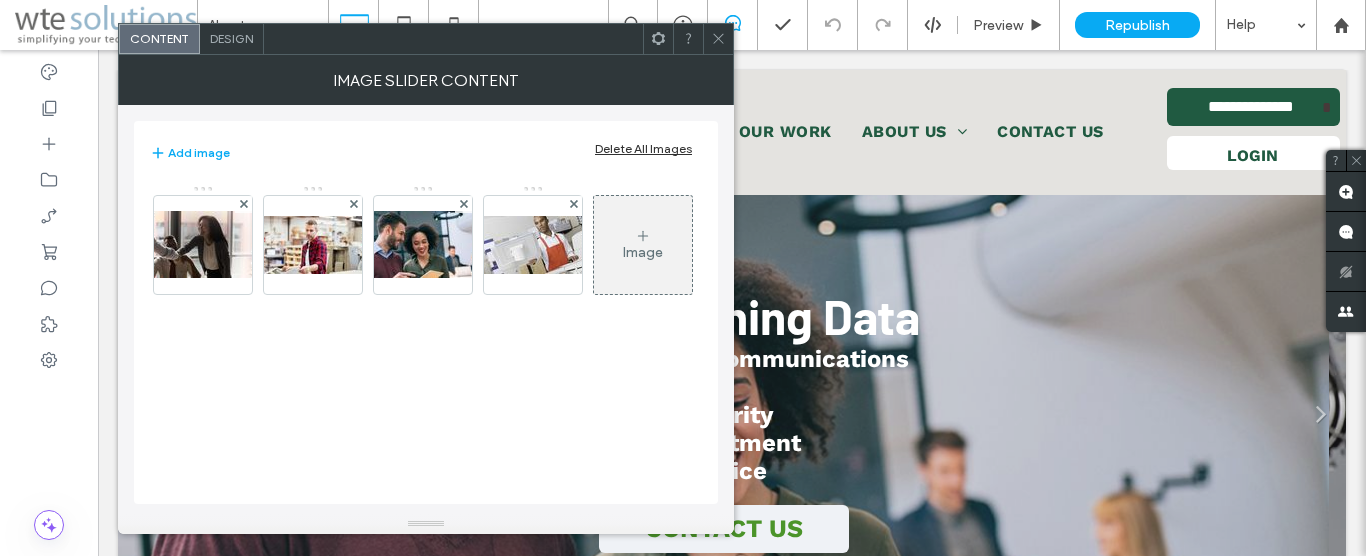 click on "Design" at bounding box center [231, 38] 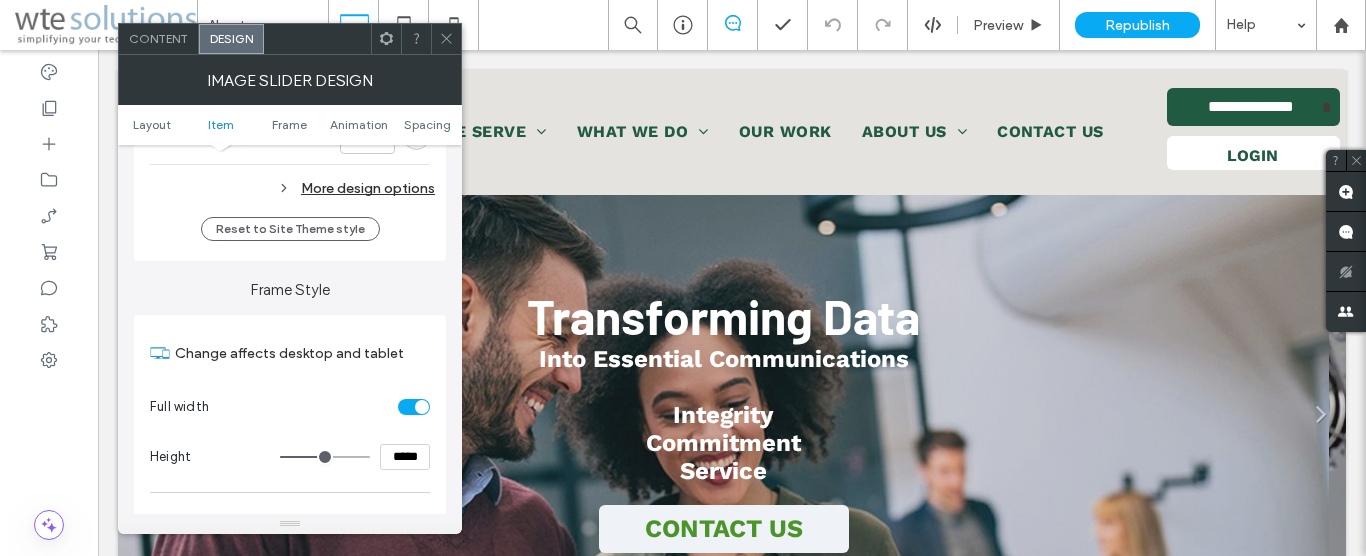 scroll, scrollTop: 2052, scrollLeft: 0, axis: vertical 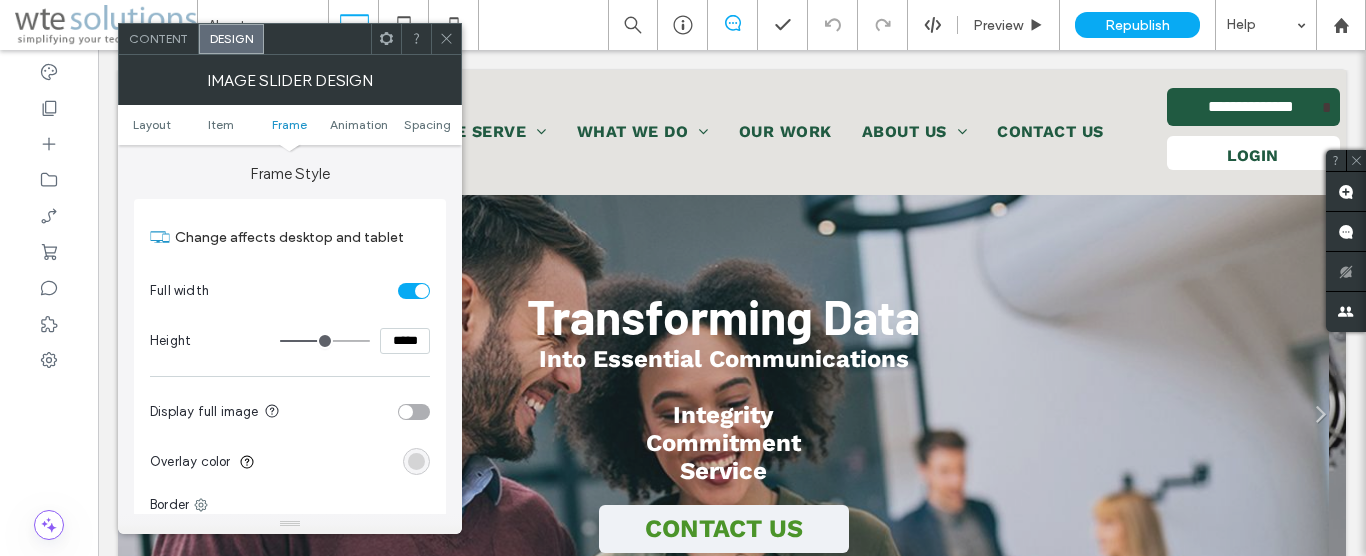 click at bounding box center [446, 39] 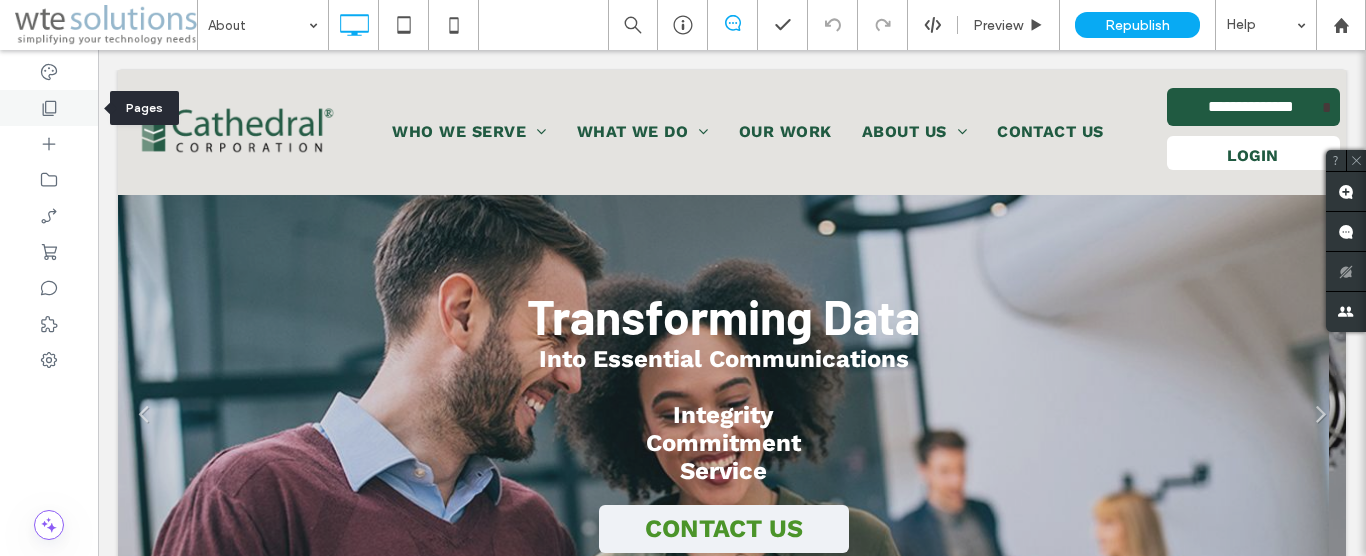click 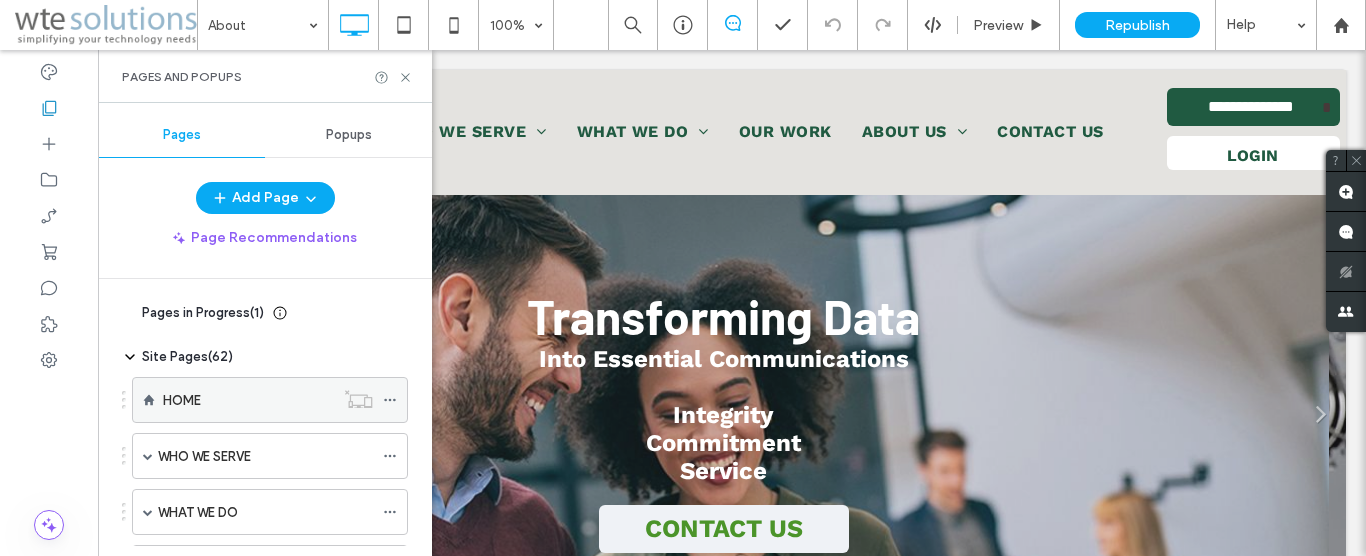 click on "HOME" at bounding box center [248, 400] 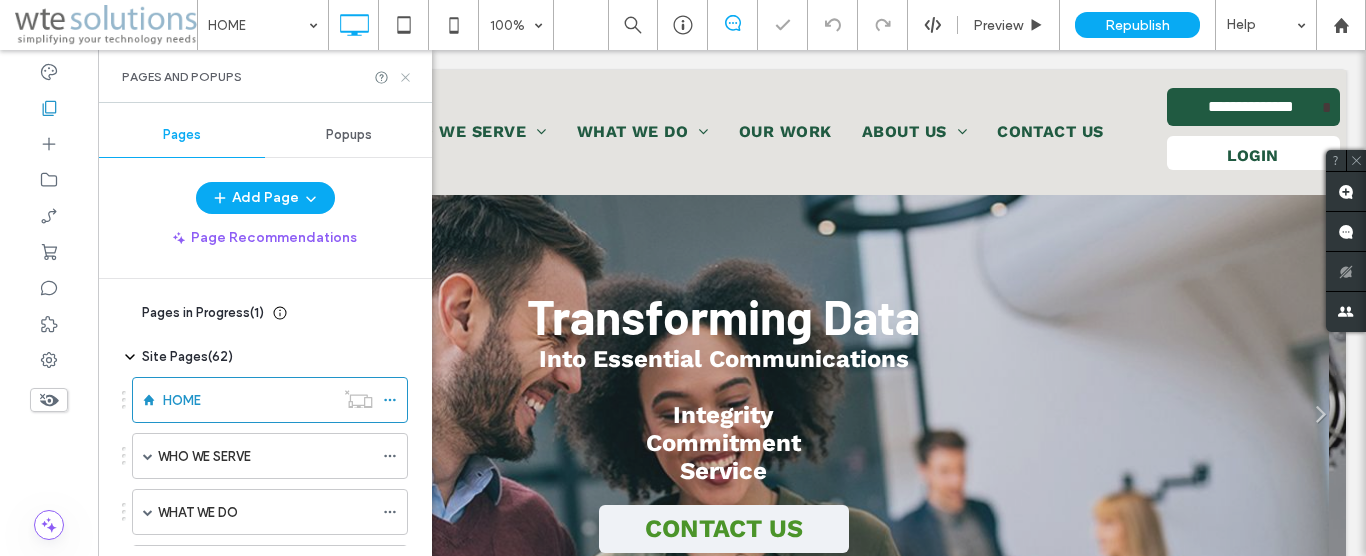 click 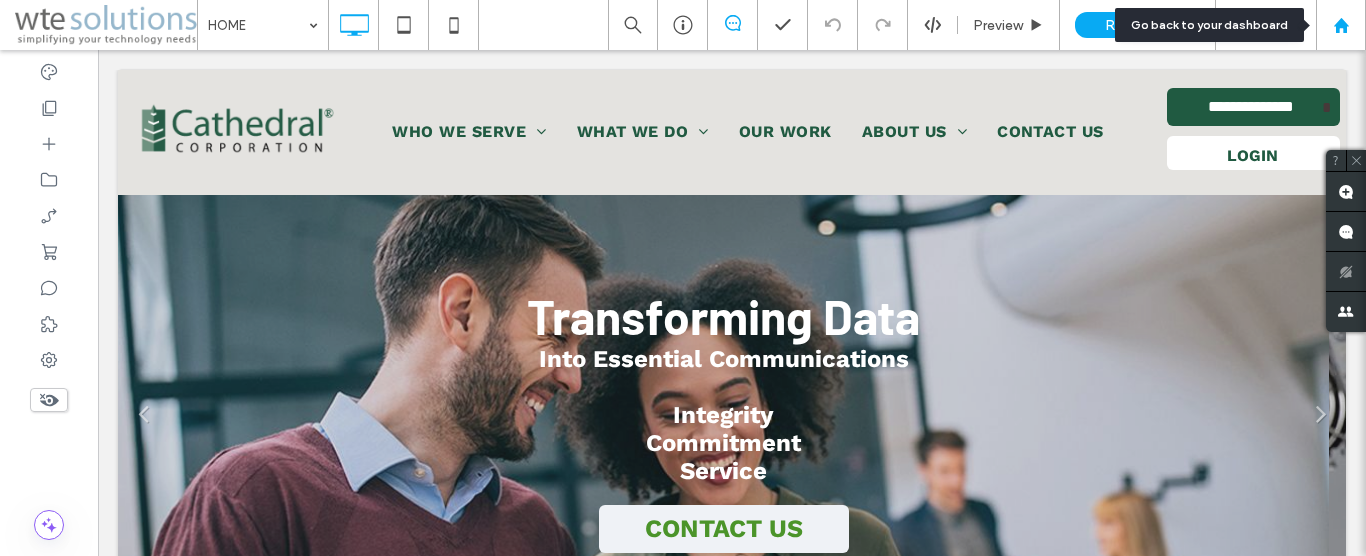 click at bounding box center [1341, 25] 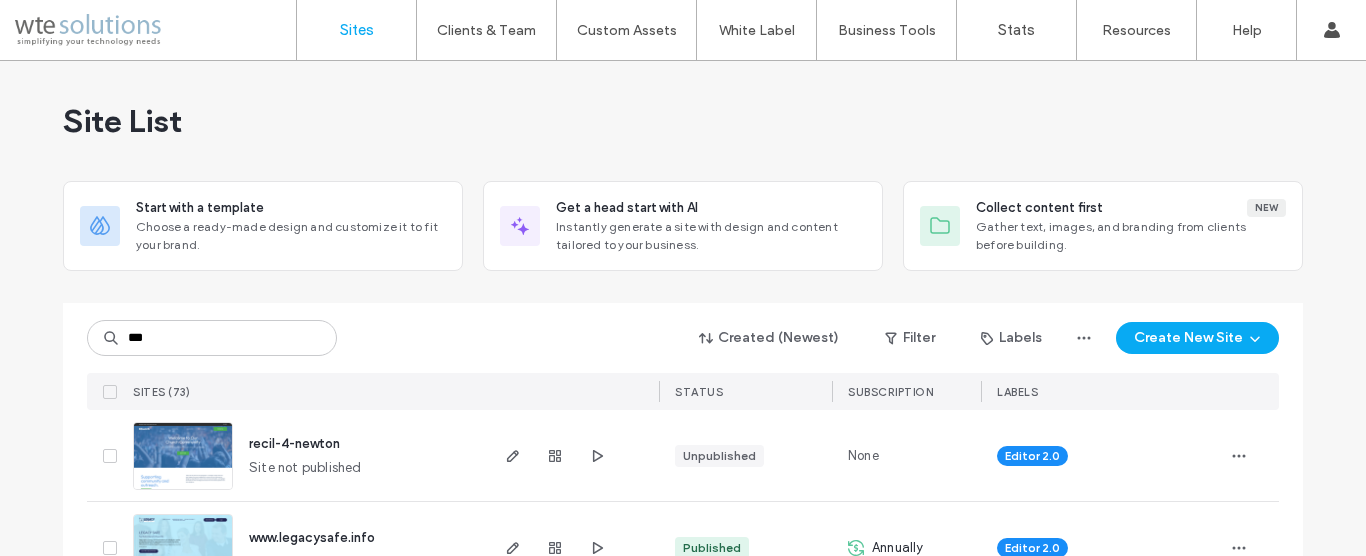 scroll, scrollTop: 0, scrollLeft: 0, axis: both 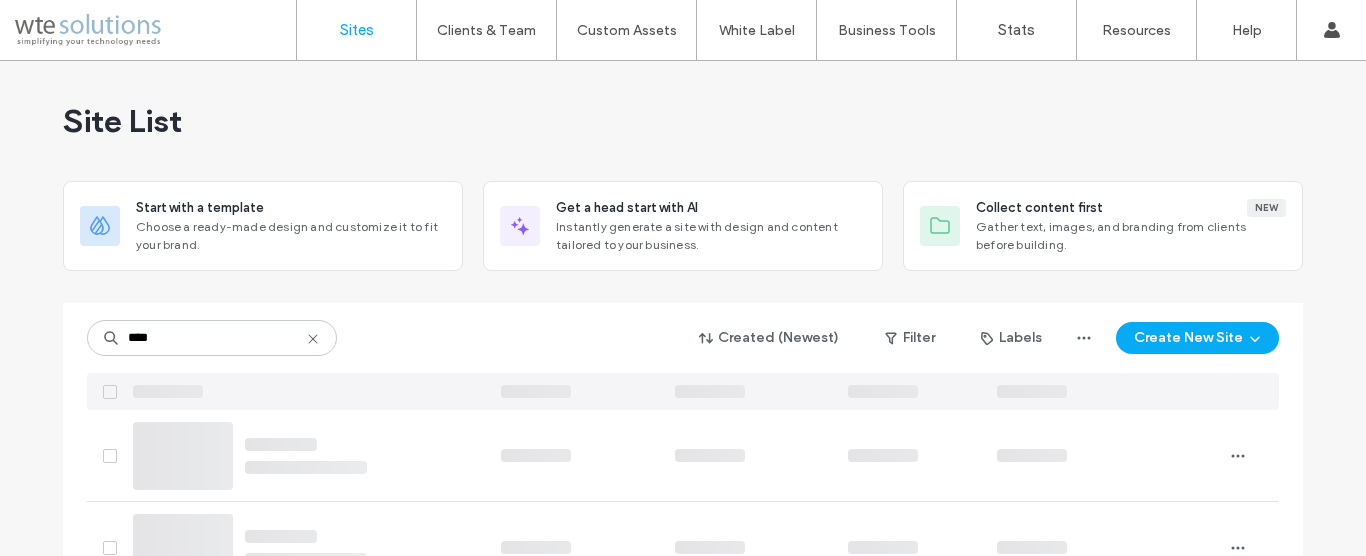 type on "****" 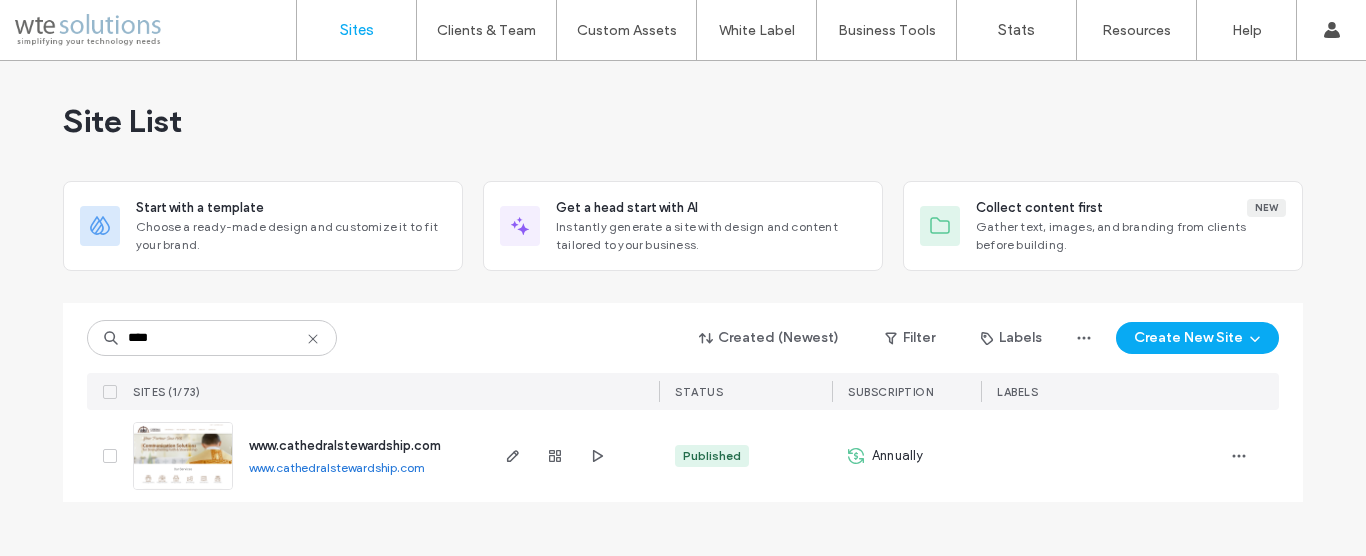 scroll, scrollTop: 0, scrollLeft: 0, axis: both 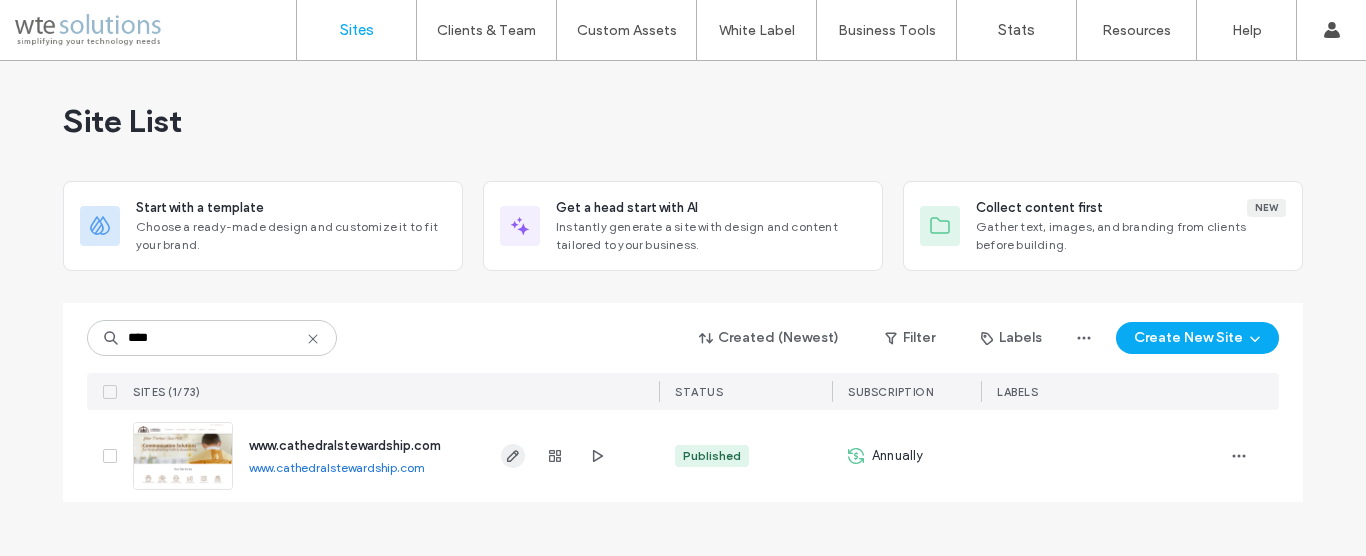 click at bounding box center [513, 456] 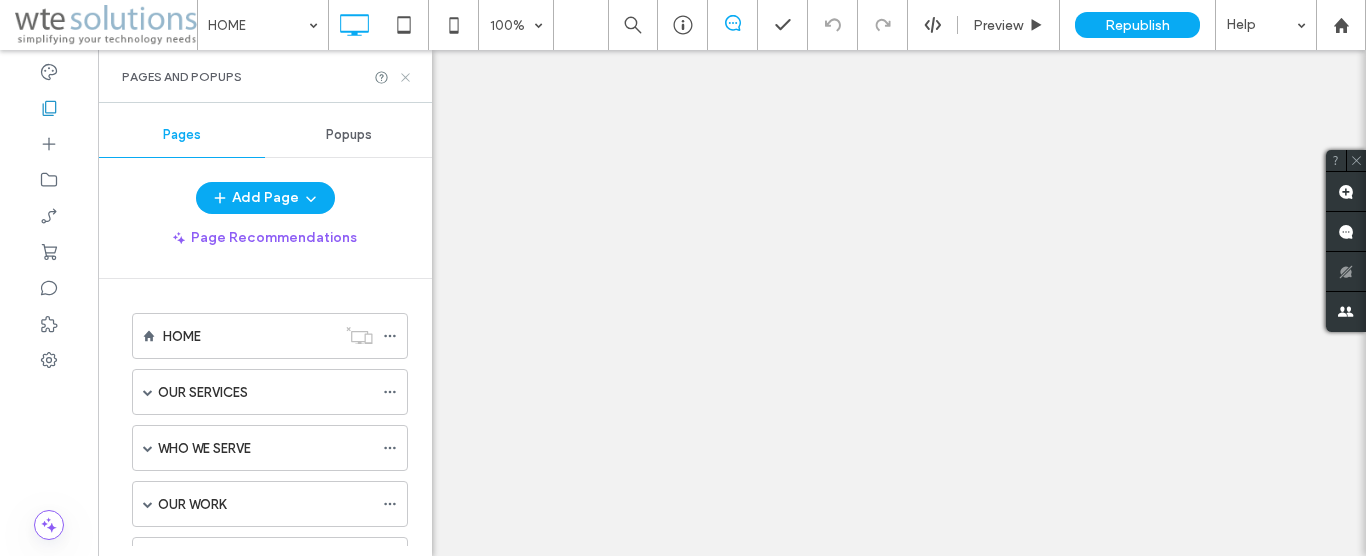 scroll, scrollTop: 0, scrollLeft: 0, axis: both 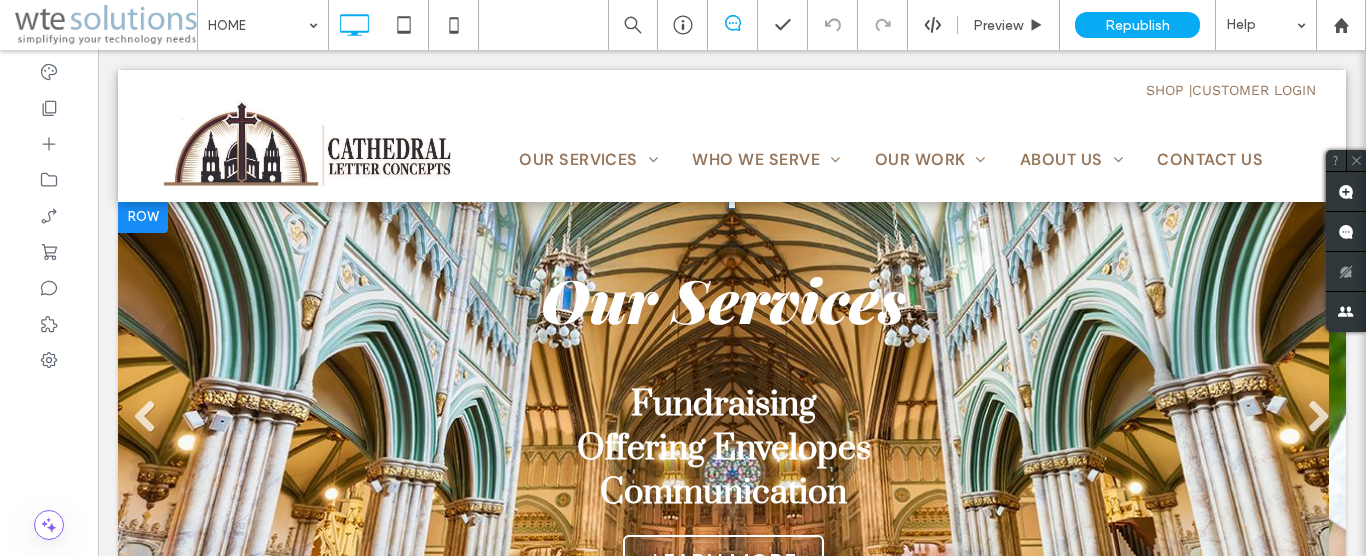 click at bounding box center (723, 426) 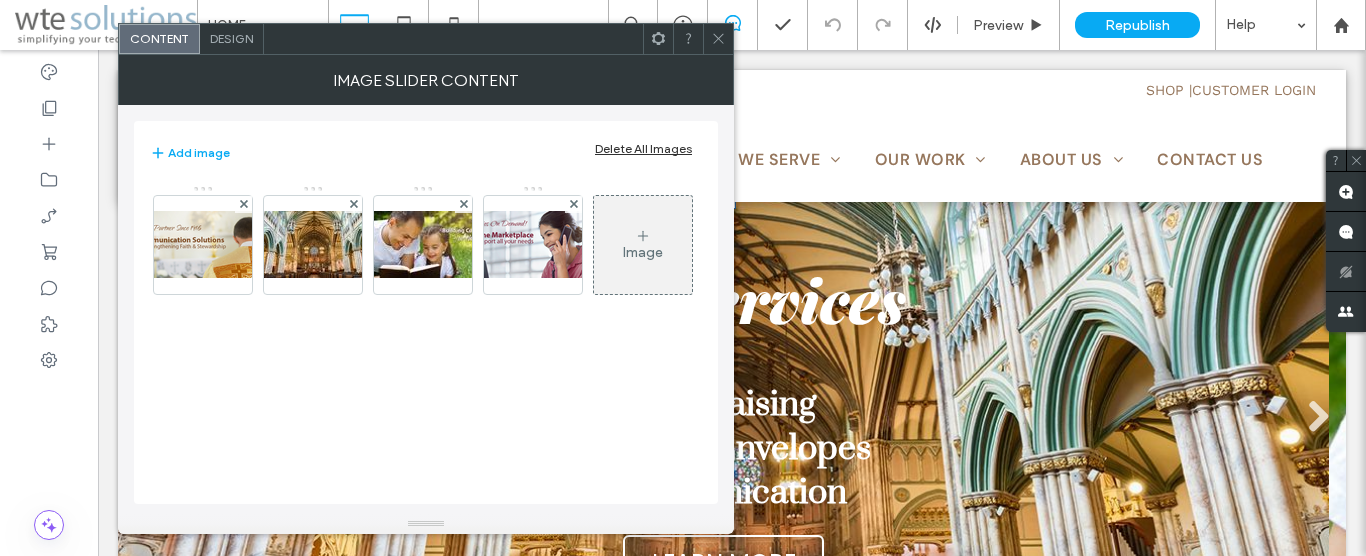 scroll, scrollTop: 0, scrollLeft: 0, axis: both 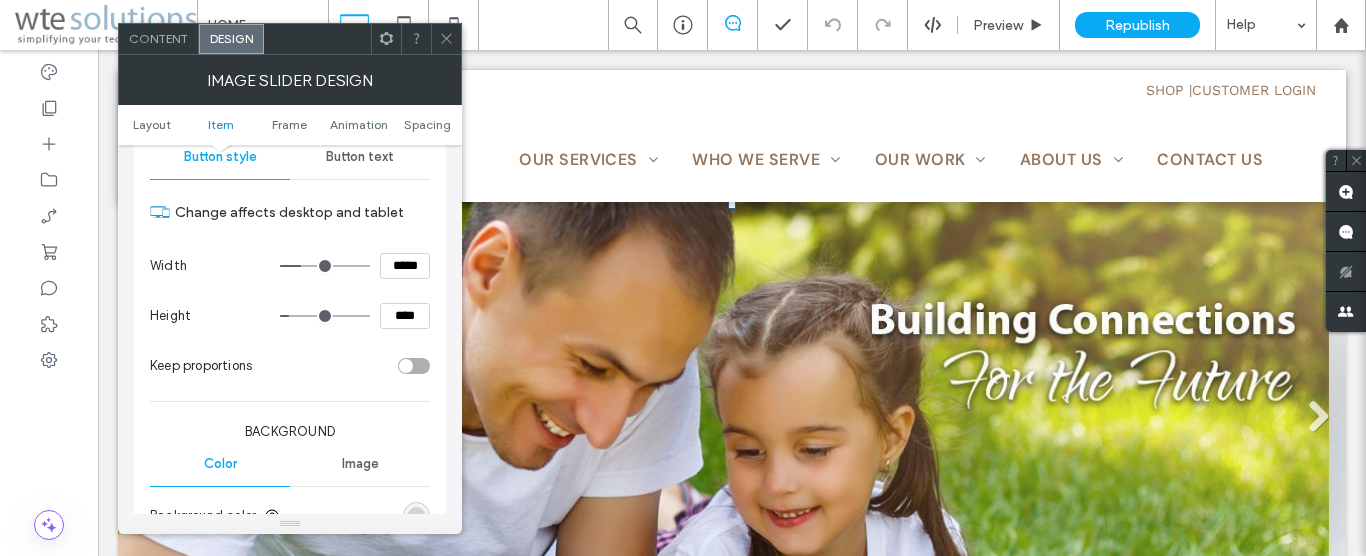 click on "Content" at bounding box center [158, 38] 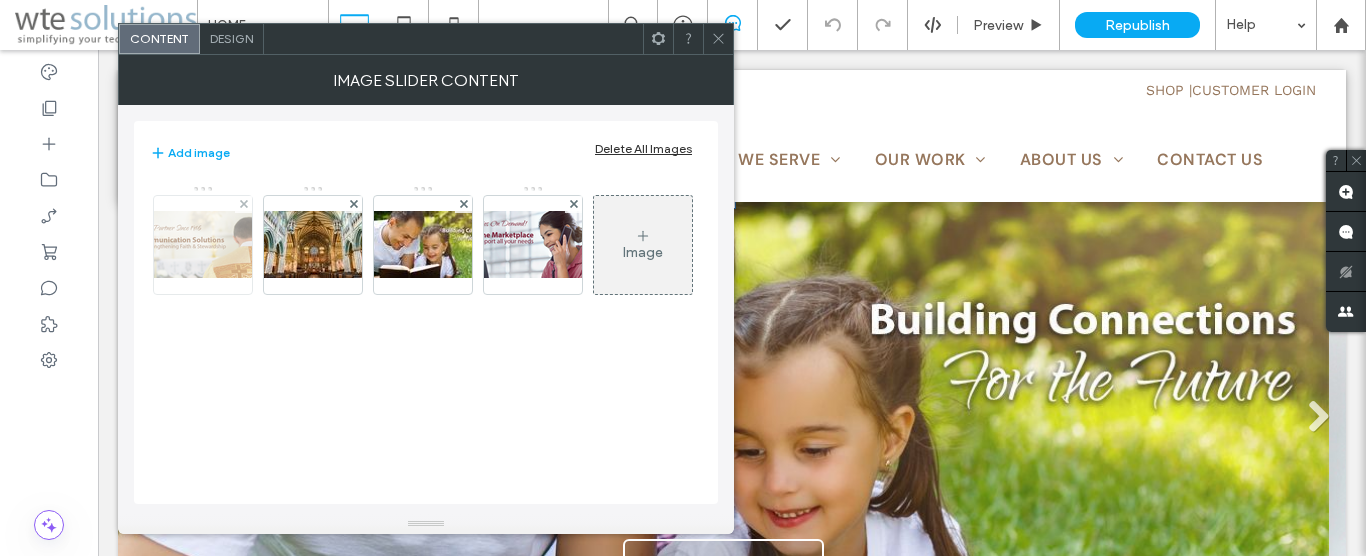 click at bounding box center [203, 244] 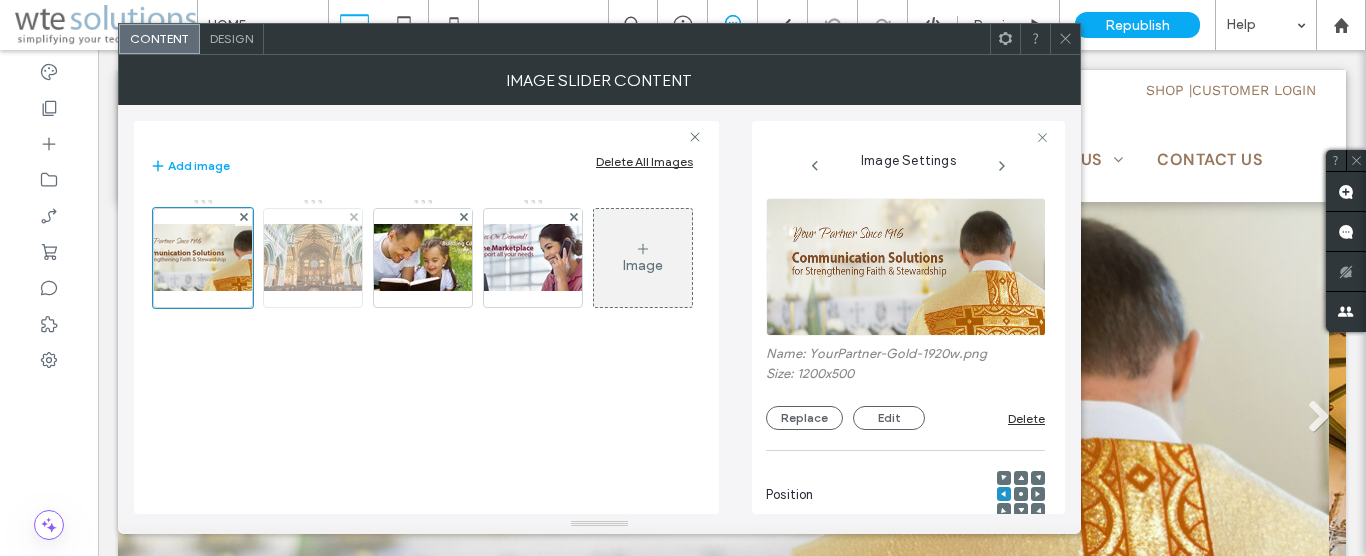 click at bounding box center (313, 257) 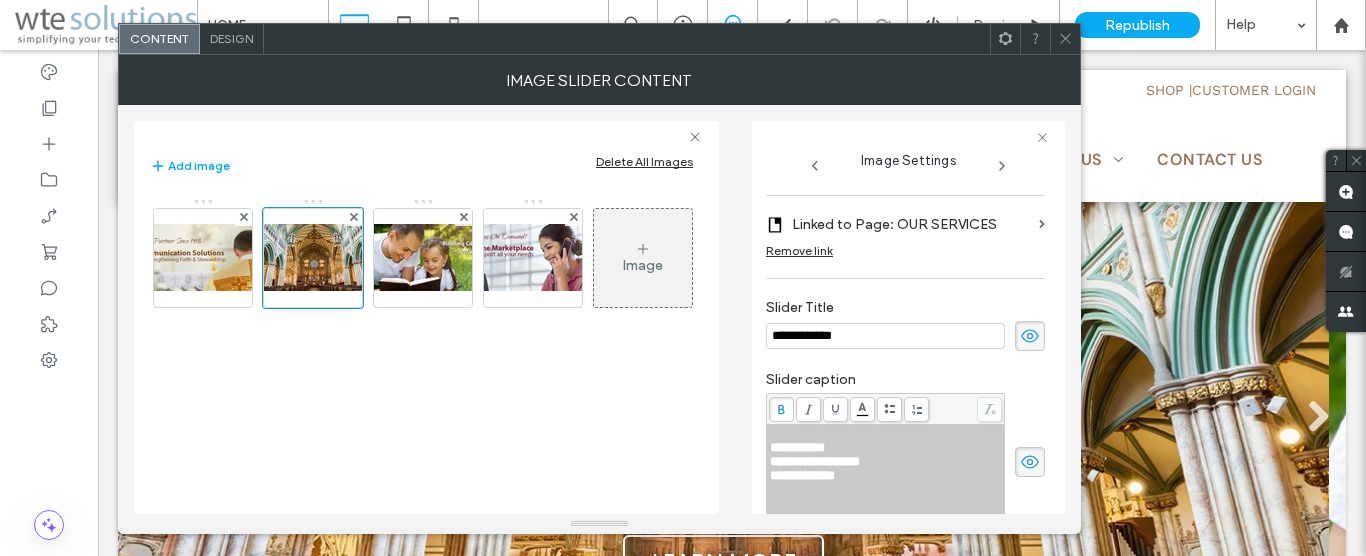 scroll, scrollTop: 0, scrollLeft: 0, axis: both 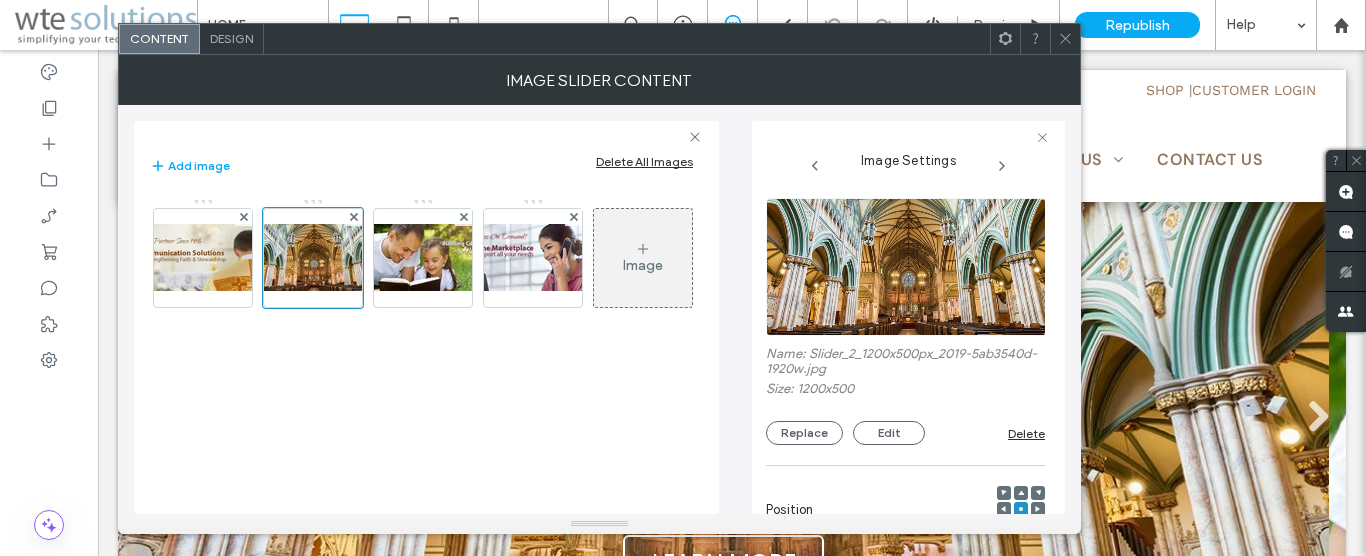 click 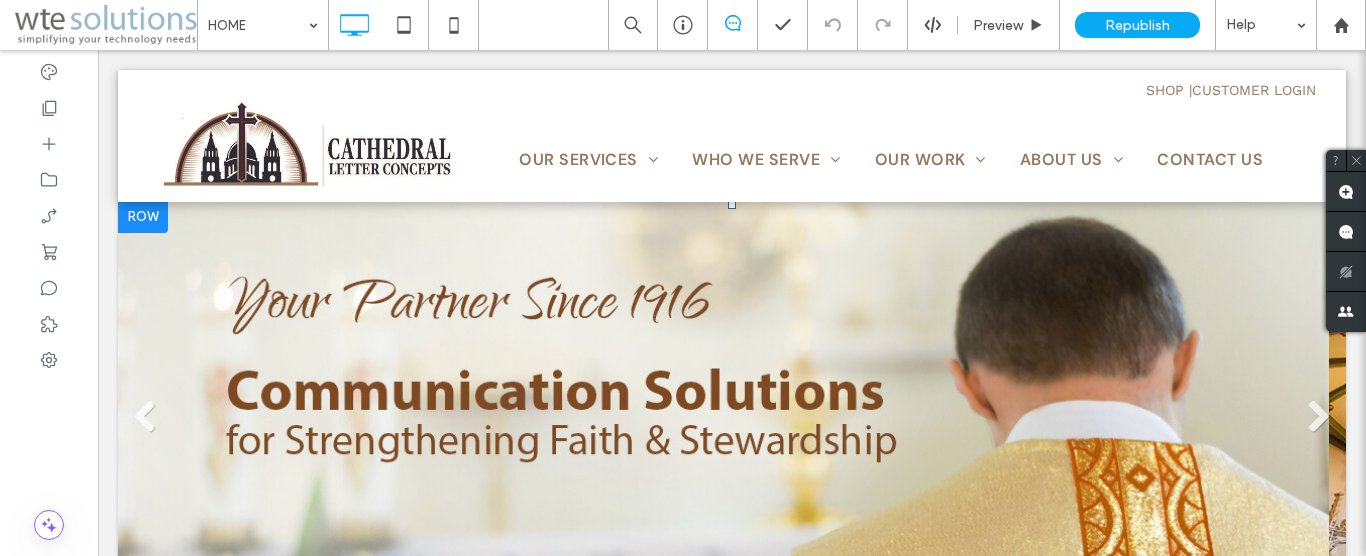 click at bounding box center (723, 426) 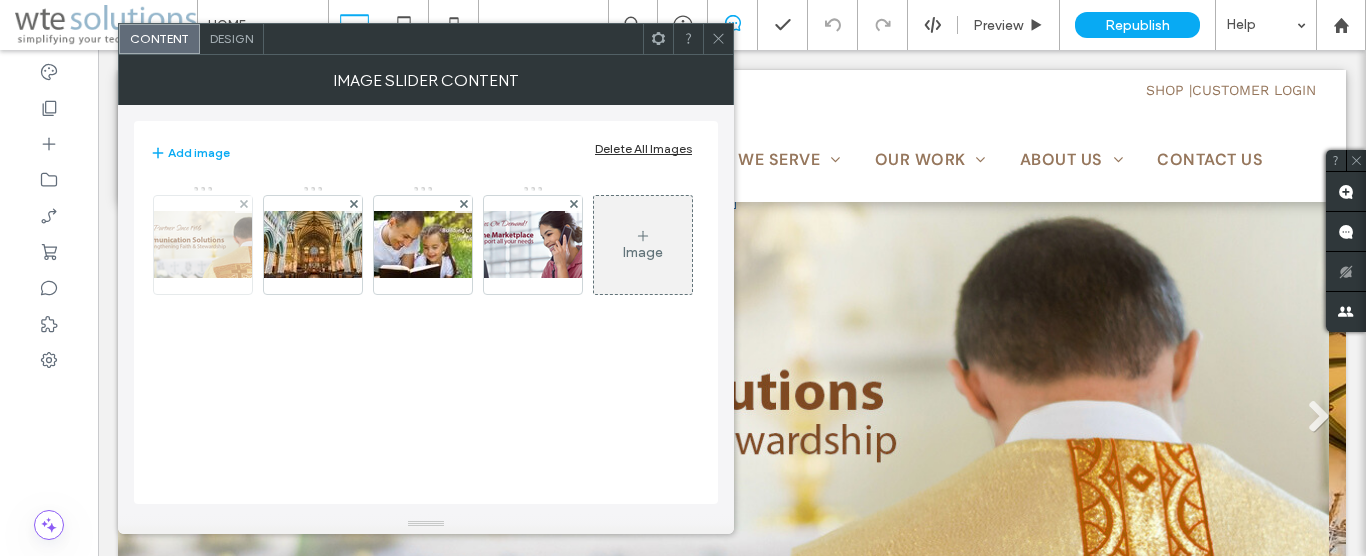 click at bounding box center (203, 244) 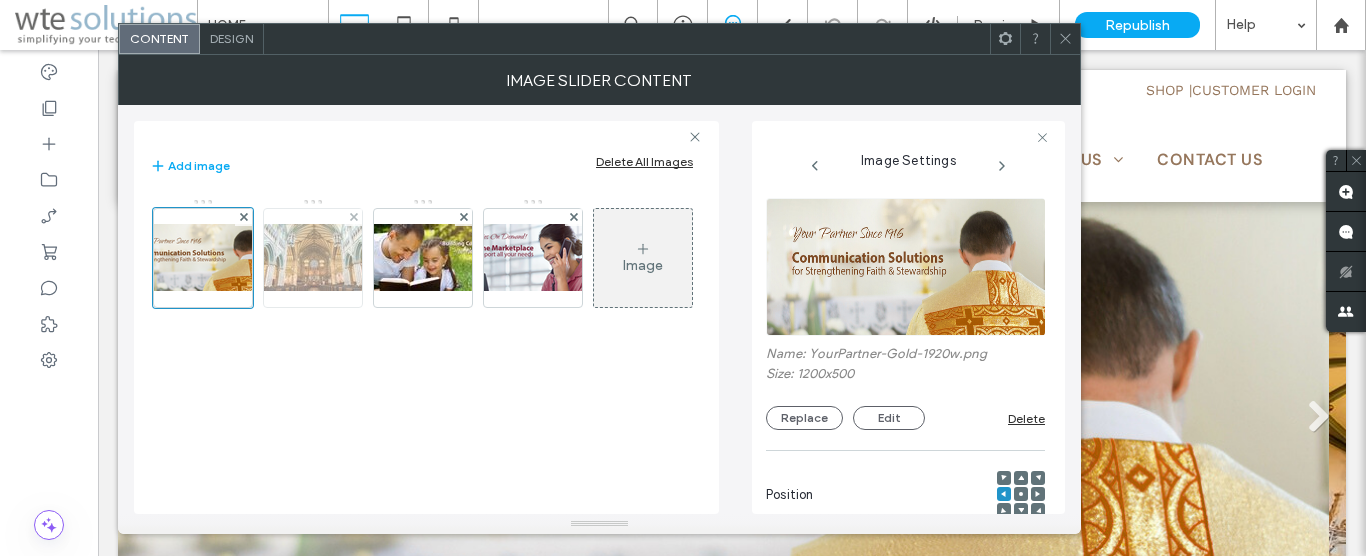 click at bounding box center [313, 257] 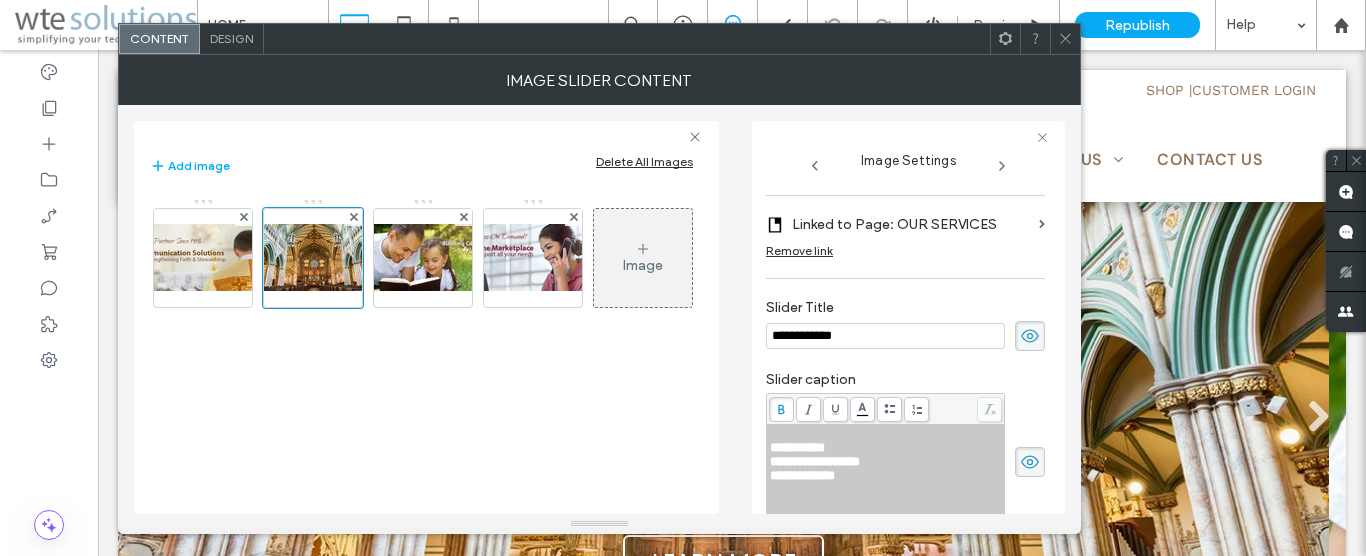 scroll, scrollTop: 0, scrollLeft: 0, axis: both 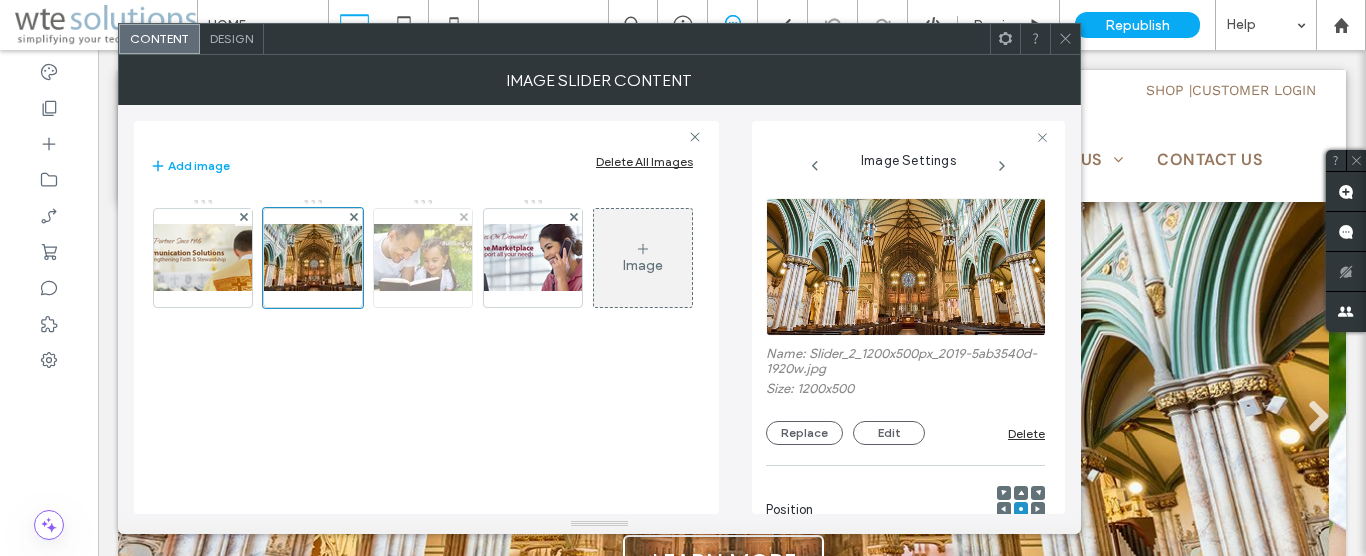 click at bounding box center [423, 257] 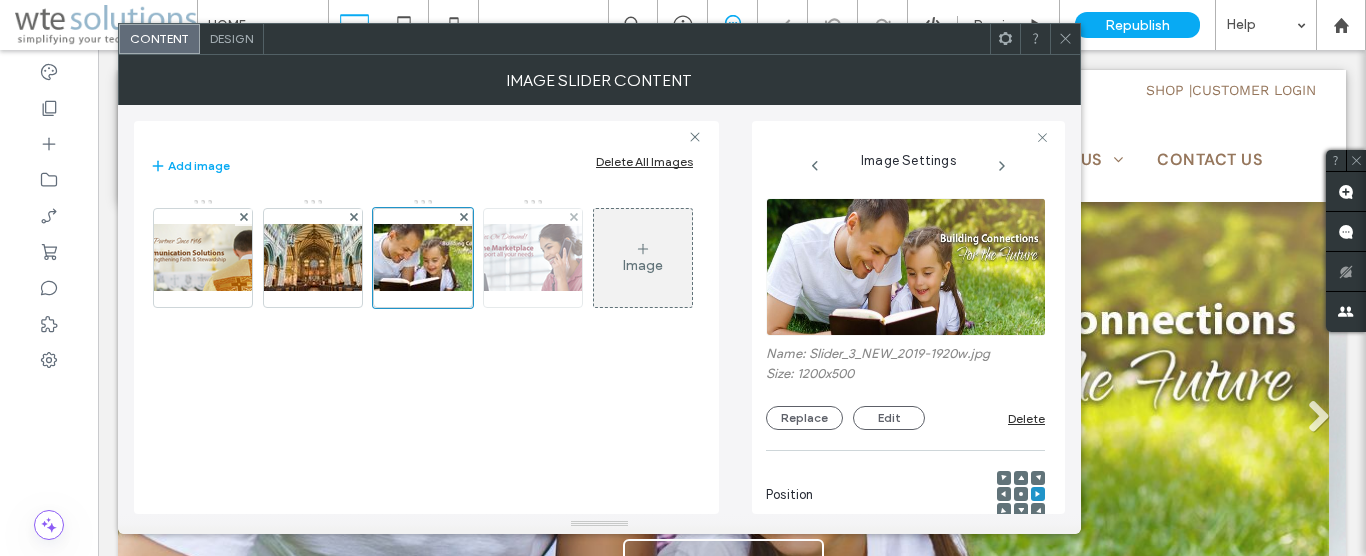 click at bounding box center [533, 257] 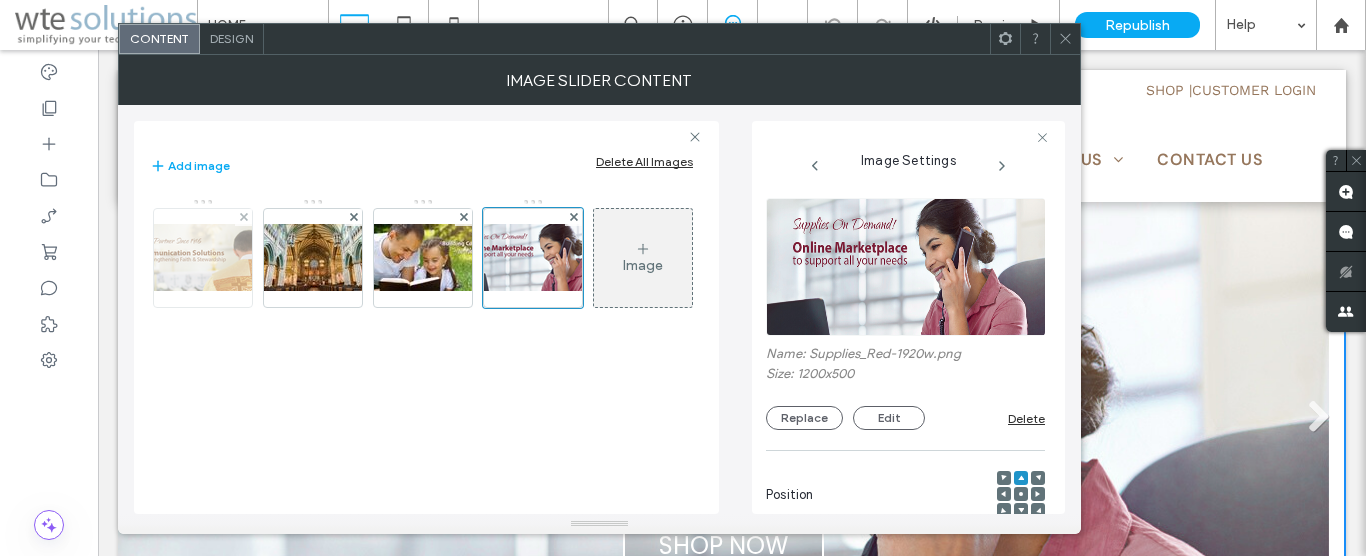 click at bounding box center [203, 257] 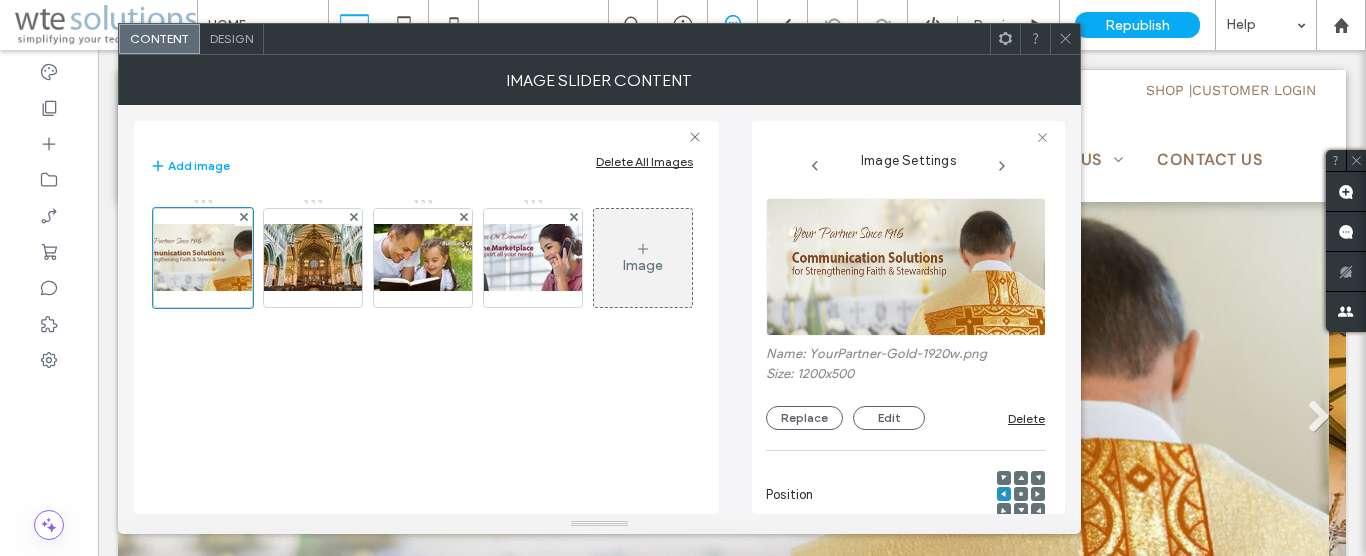 click 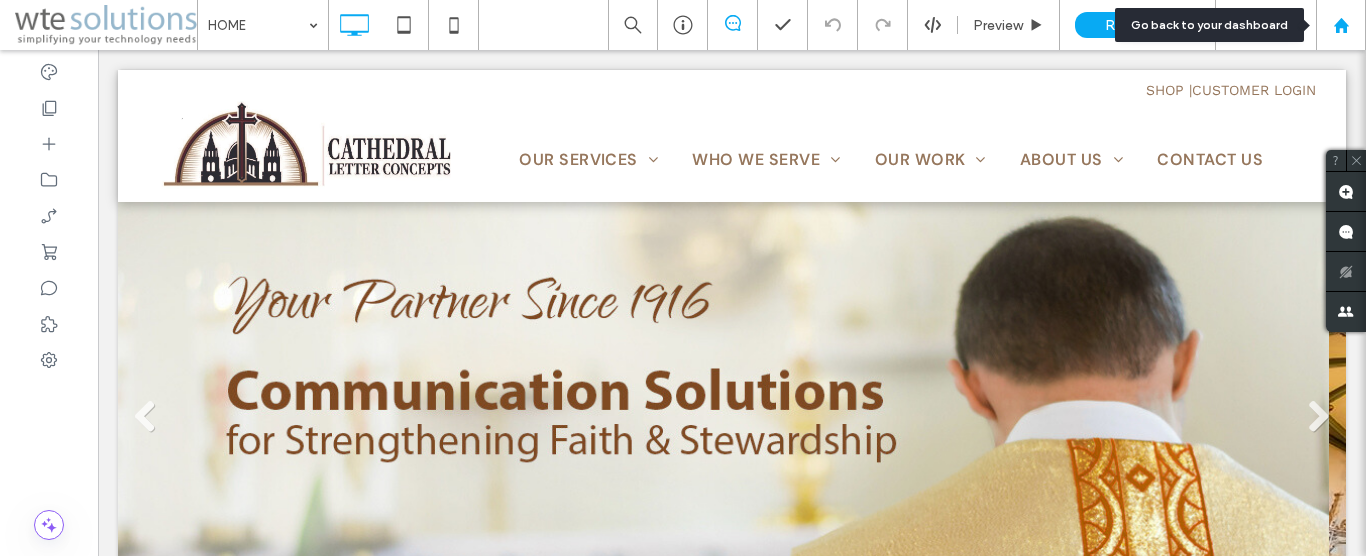 click 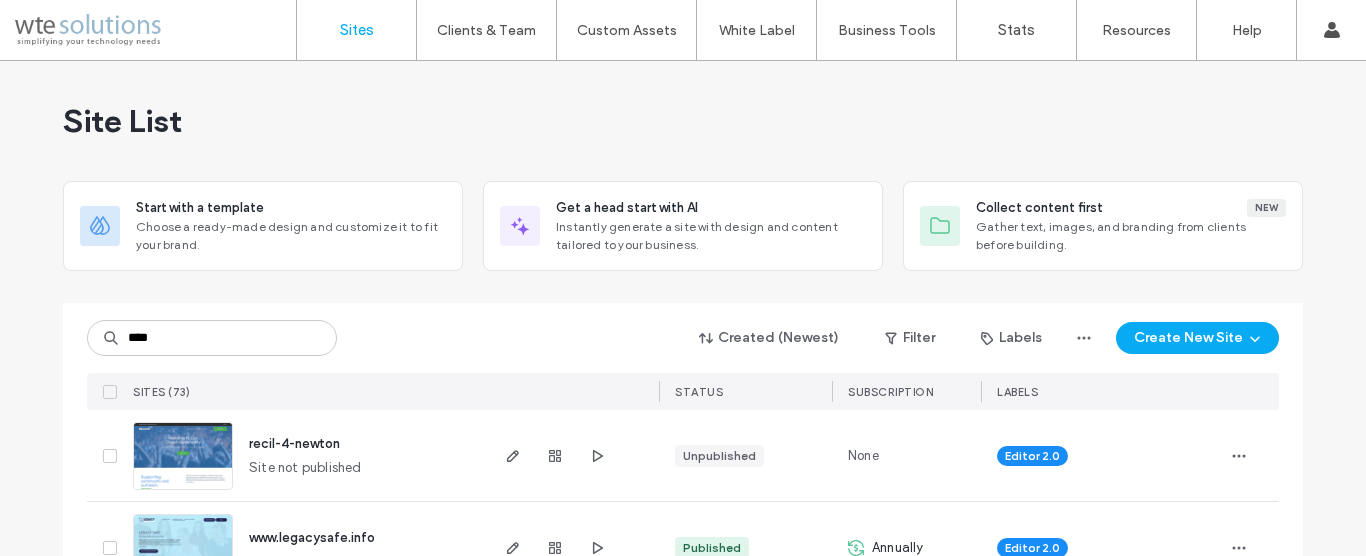 scroll, scrollTop: 0, scrollLeft: 0, axis: both 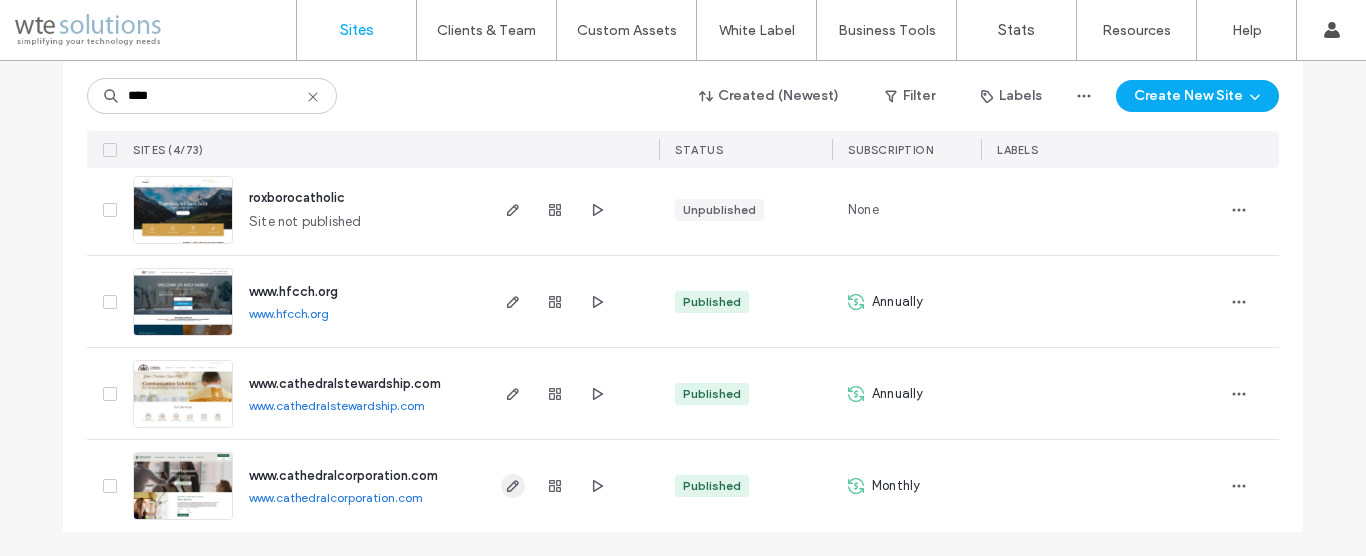 type on "****" 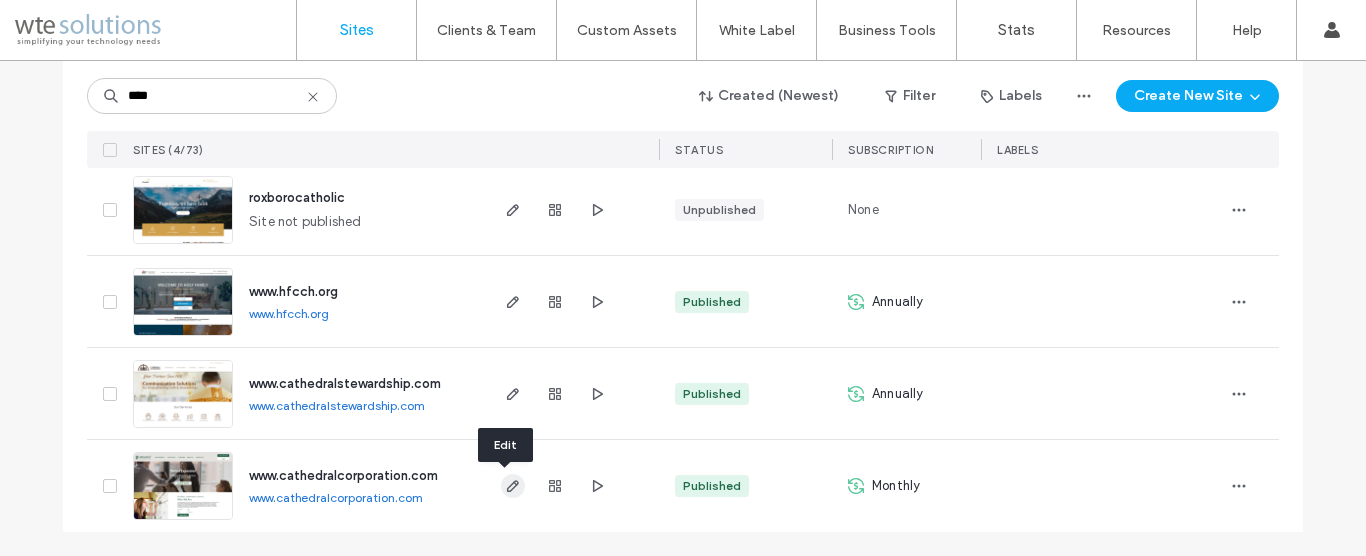 click 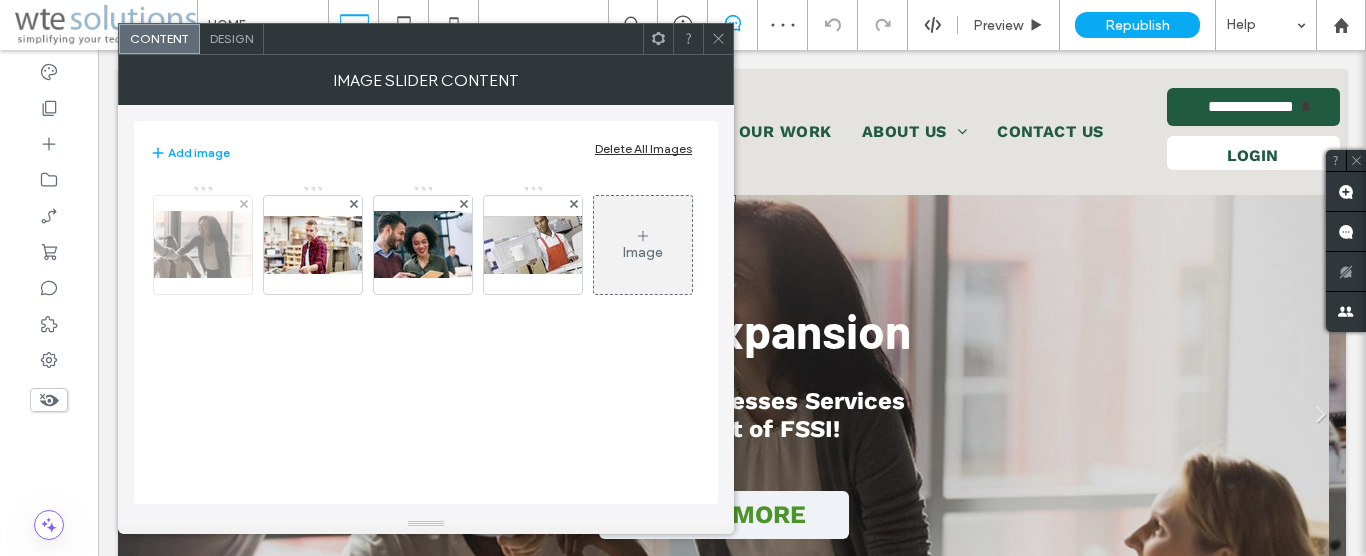 scroll, scrollTop: 0, scrollLeft: 0, axis: both 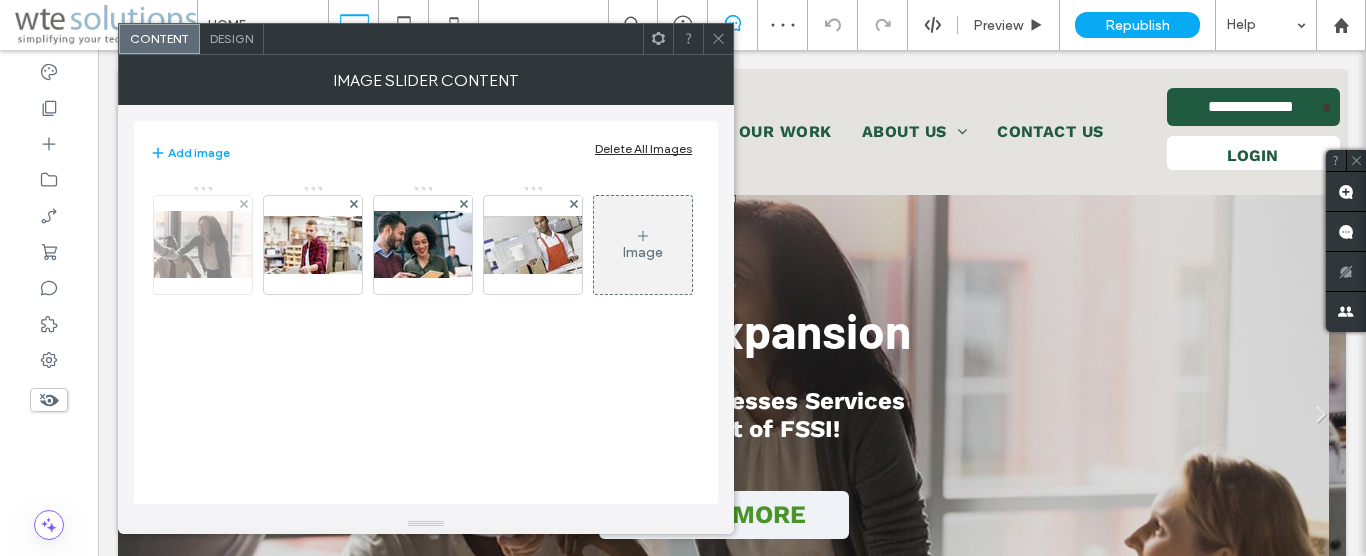 click at bounding box center [203, 244] 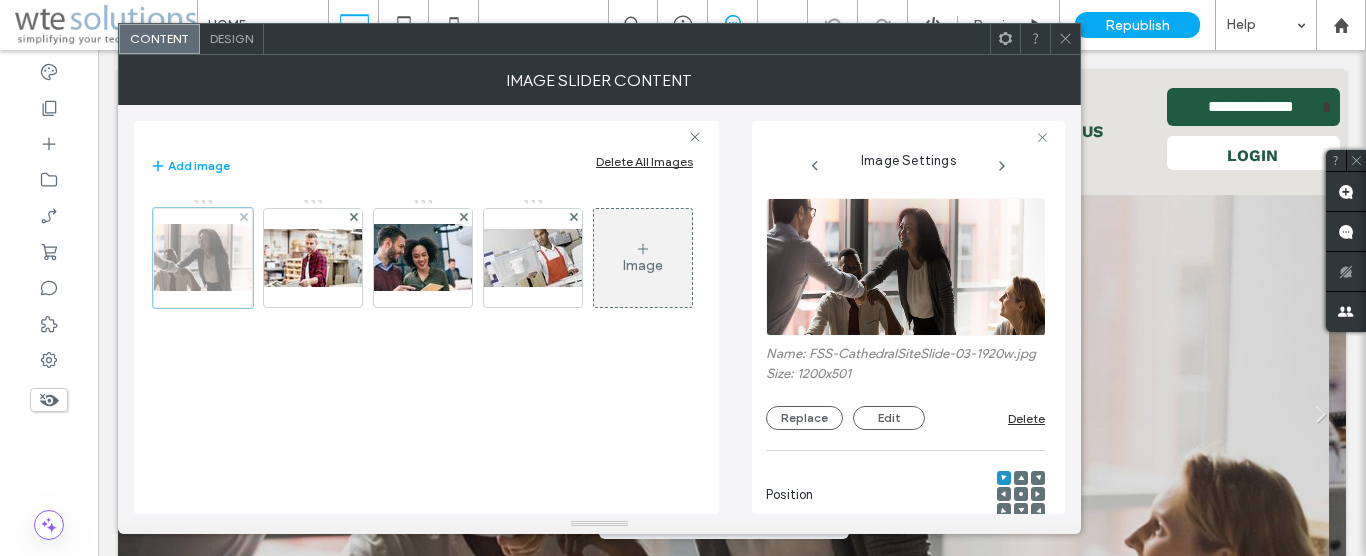 scroll, scrollTop: 0, scrollLeft: 0, axis: both 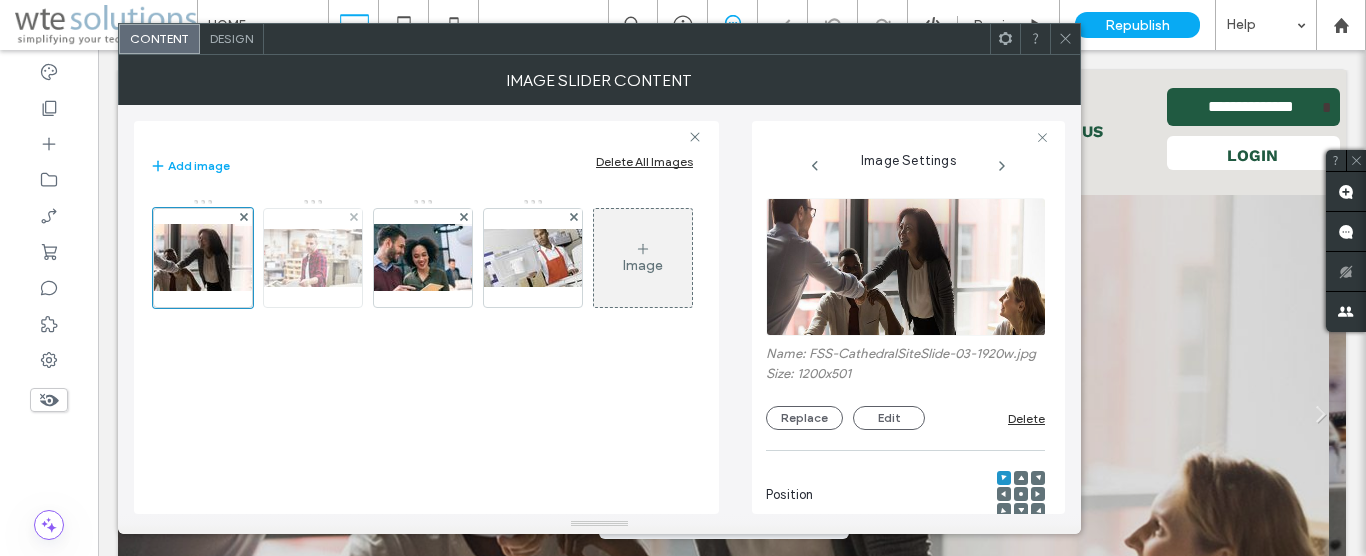 click at bounding box center [313, 258] 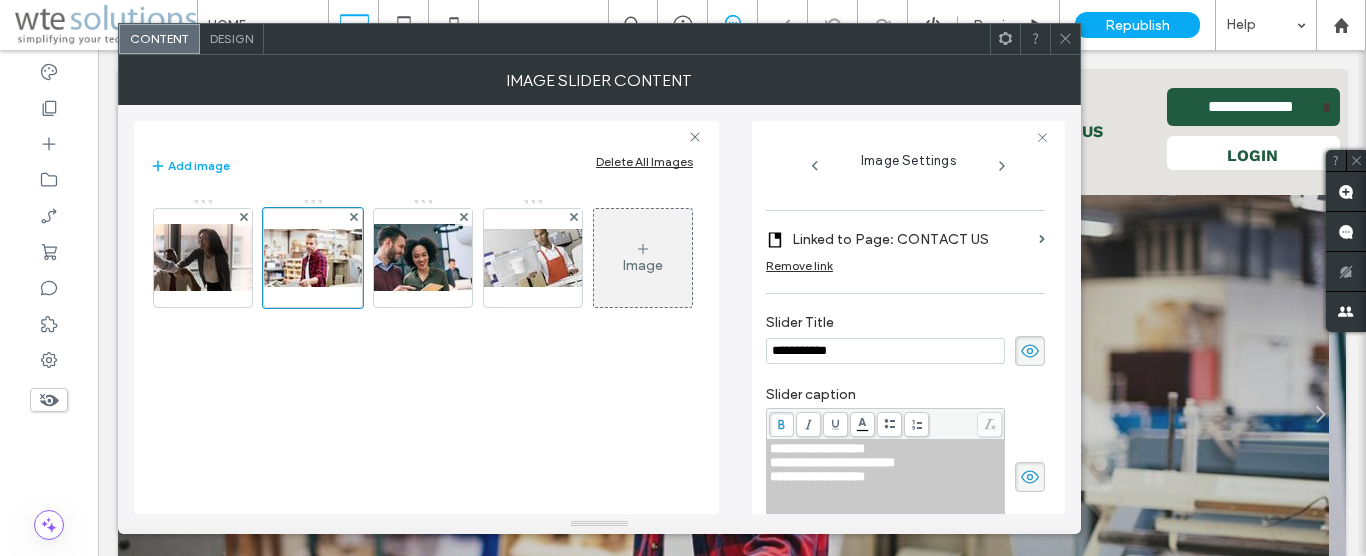 scroll, scrollTop: 0, scrollLeft: 0, axis: both 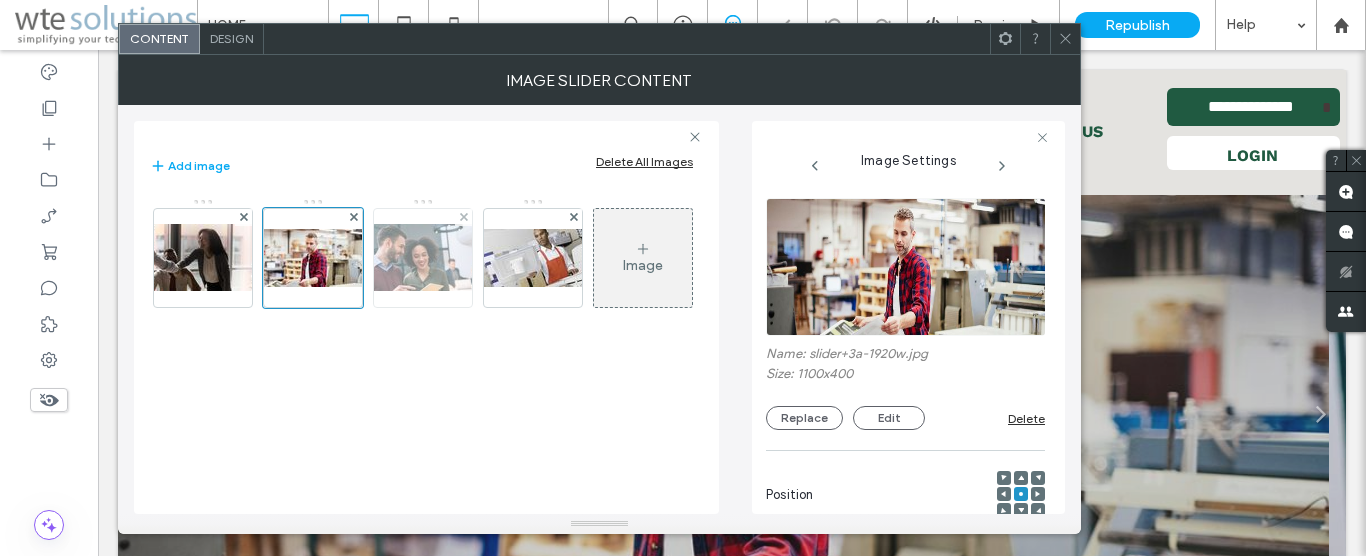 click at bounding box center (423, 257) 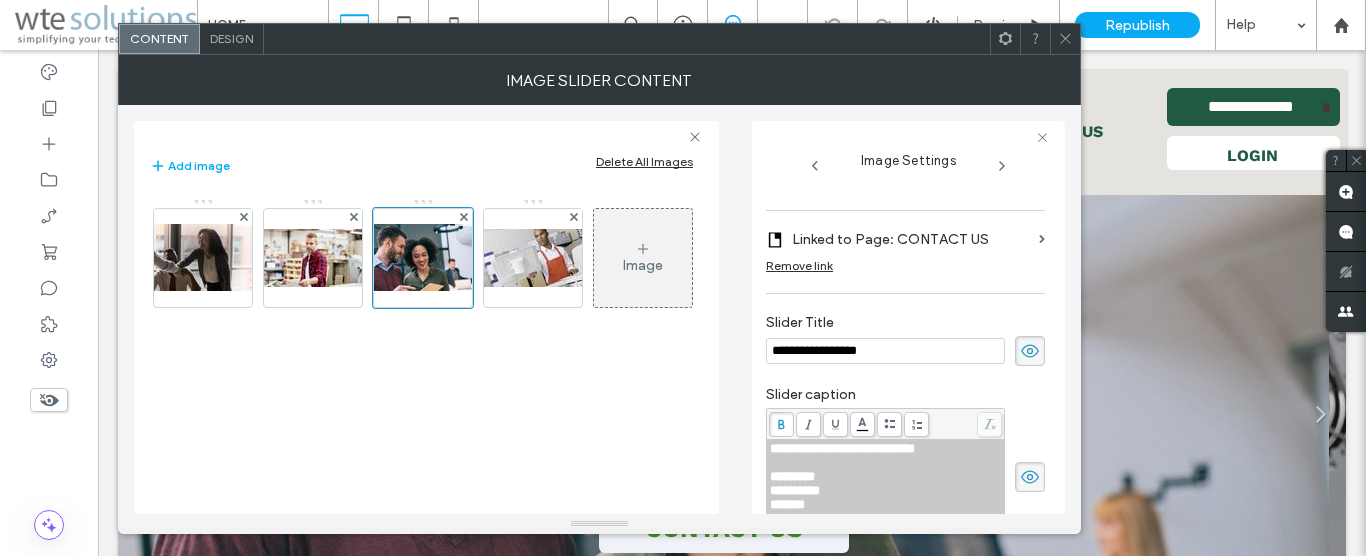 scroll, scrollTop: 0, scrollLeft: 0, axis: both 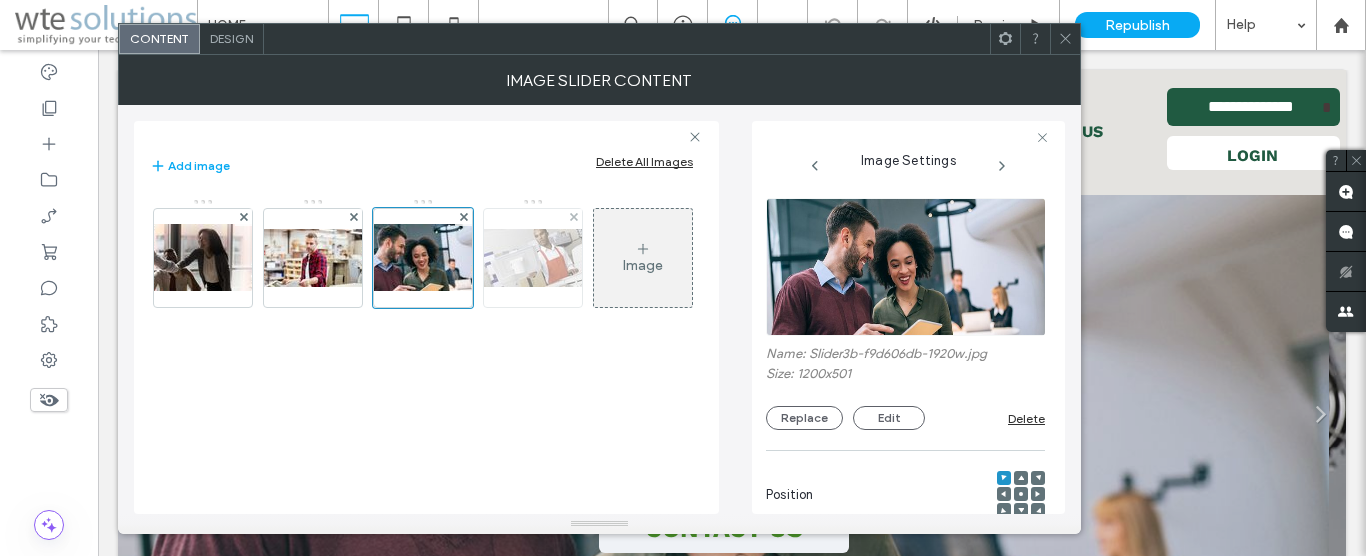 click at bounding box center (533, 258) 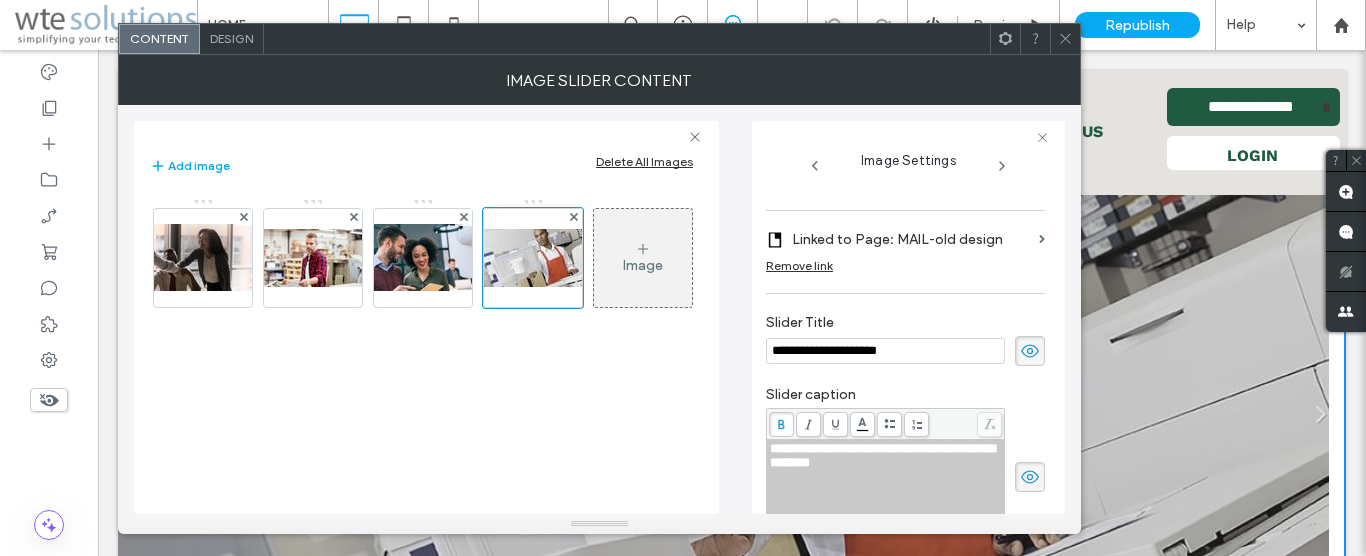 scroll, scrollTop: 0, scrollLeft: 0, axis: both 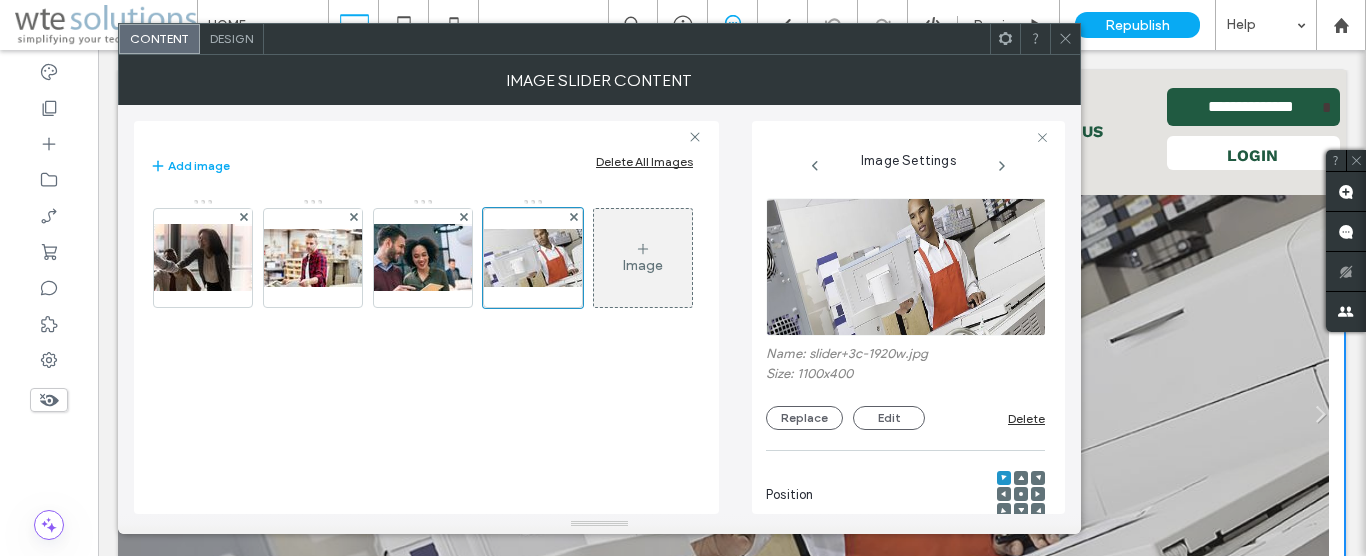 click at bounding box center (1065, 39) 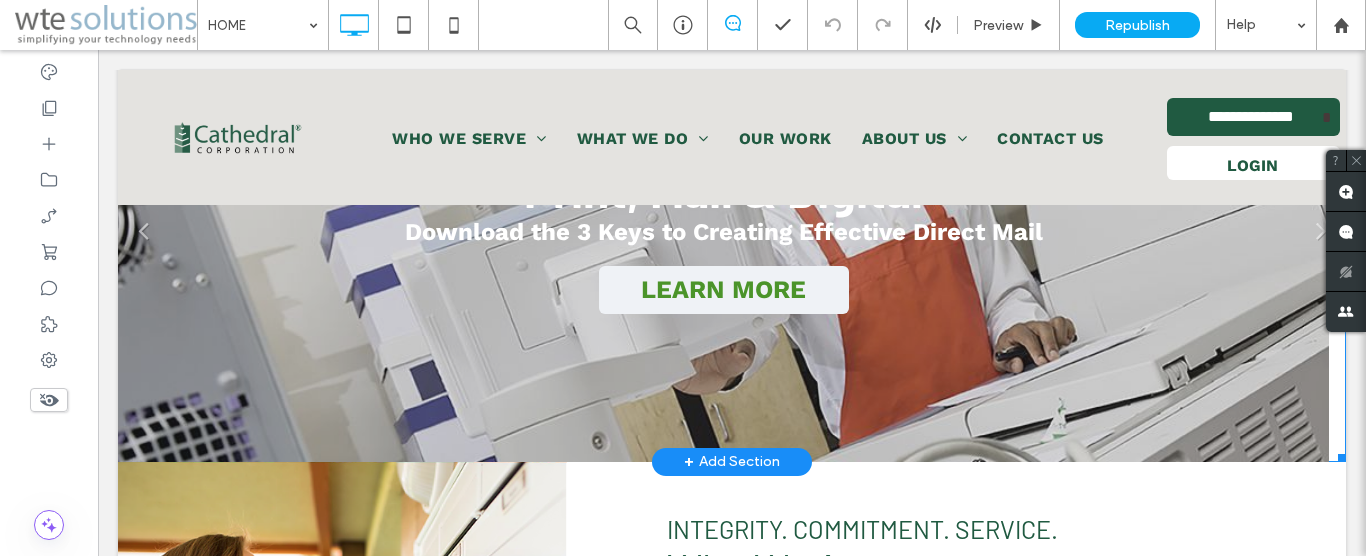 scroll, scrollTop: 204, scrollLeft: 0, axis: vertical 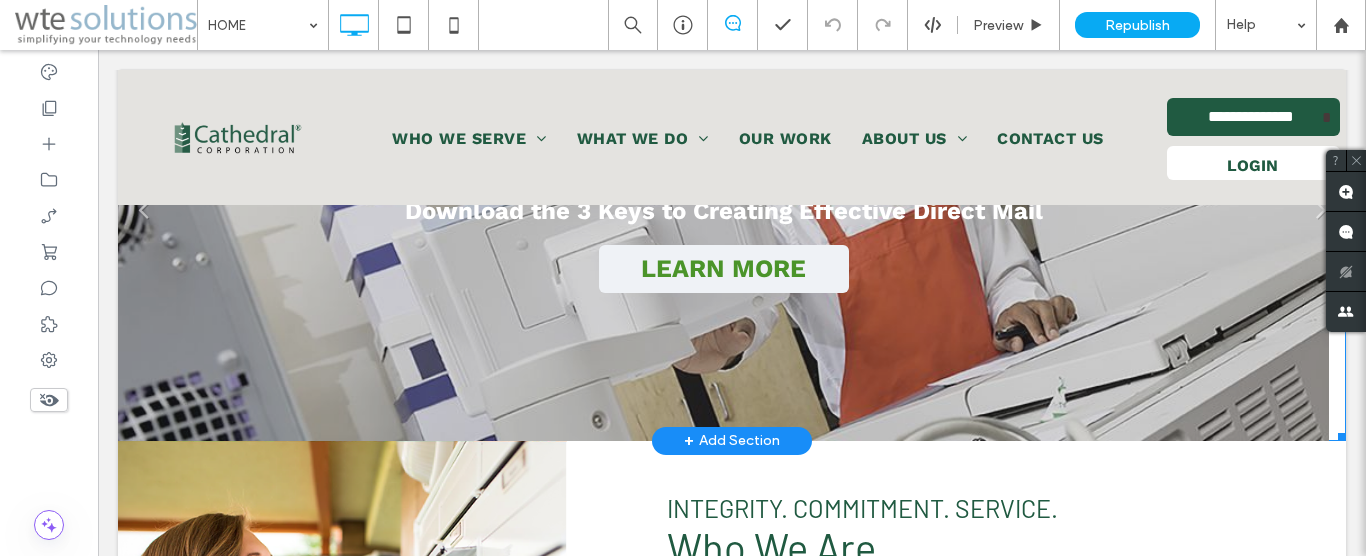 click at bounding box center (723, 216) 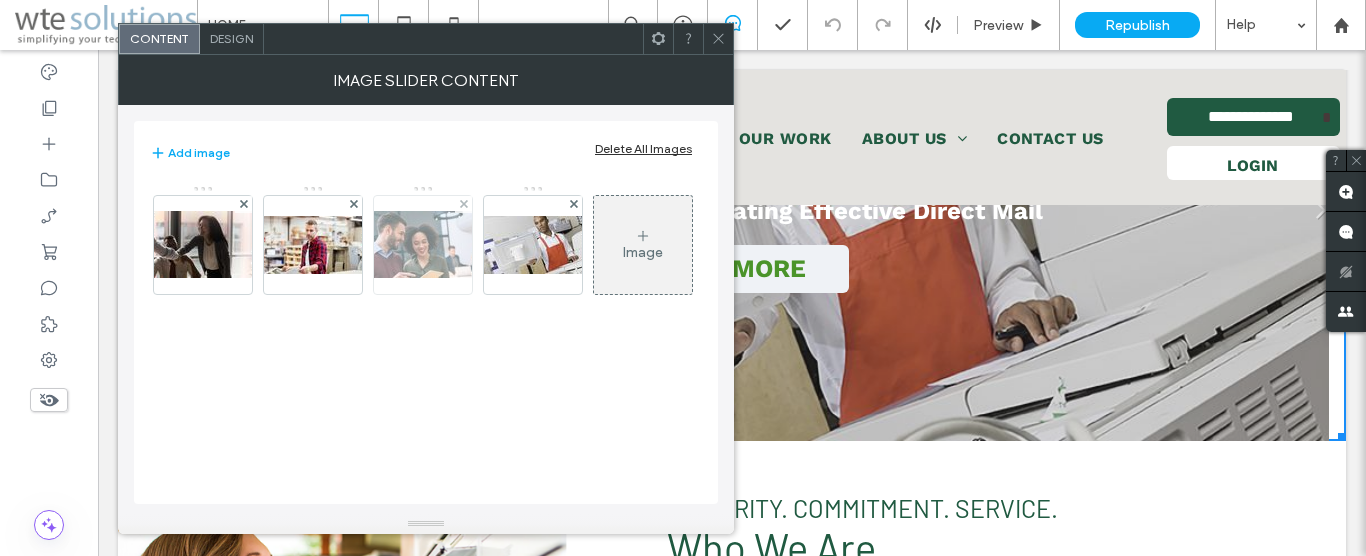 click at bounding box center (423, 244) 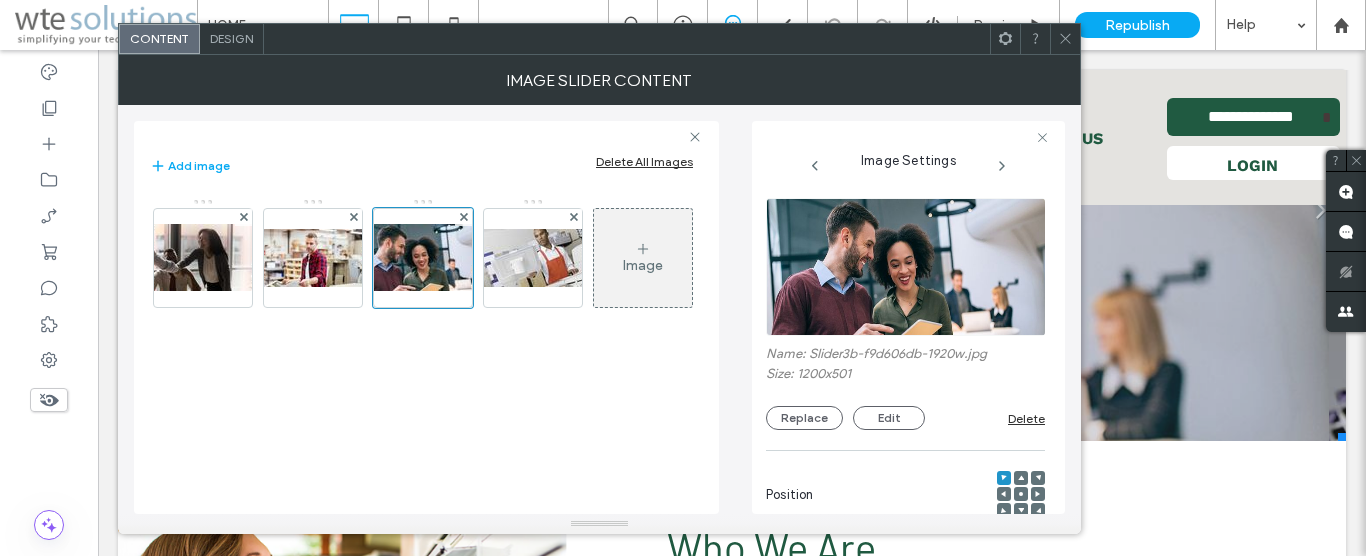scroll, scrollTop: 0, scrollLeft: 71, axis: horizontal 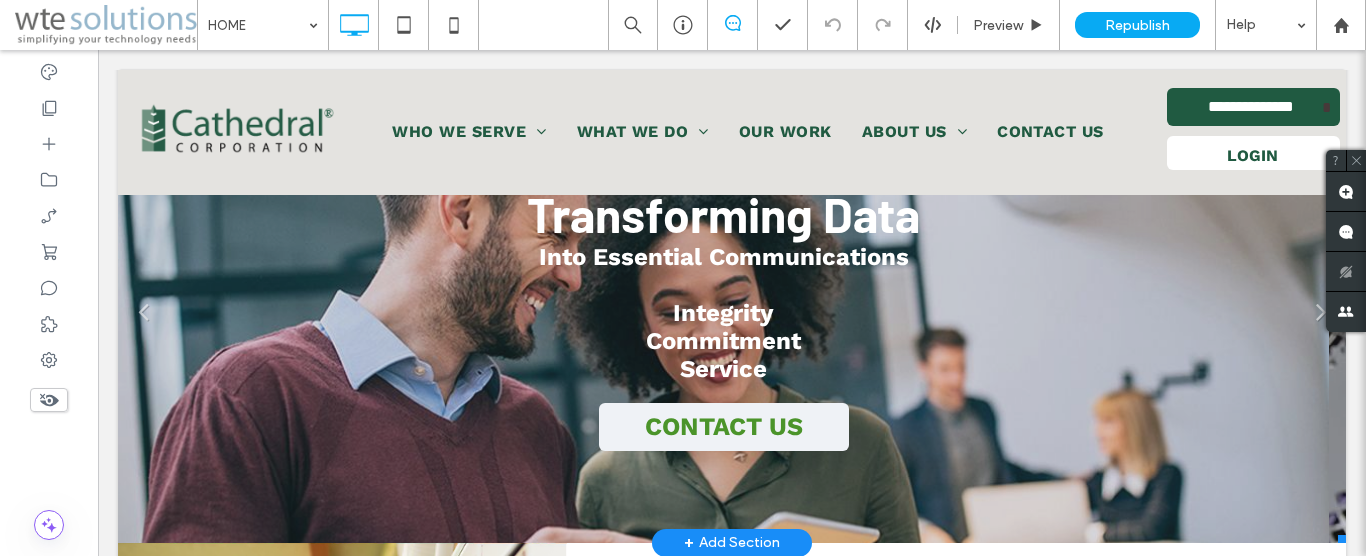 click at bounding box center (723, 318) 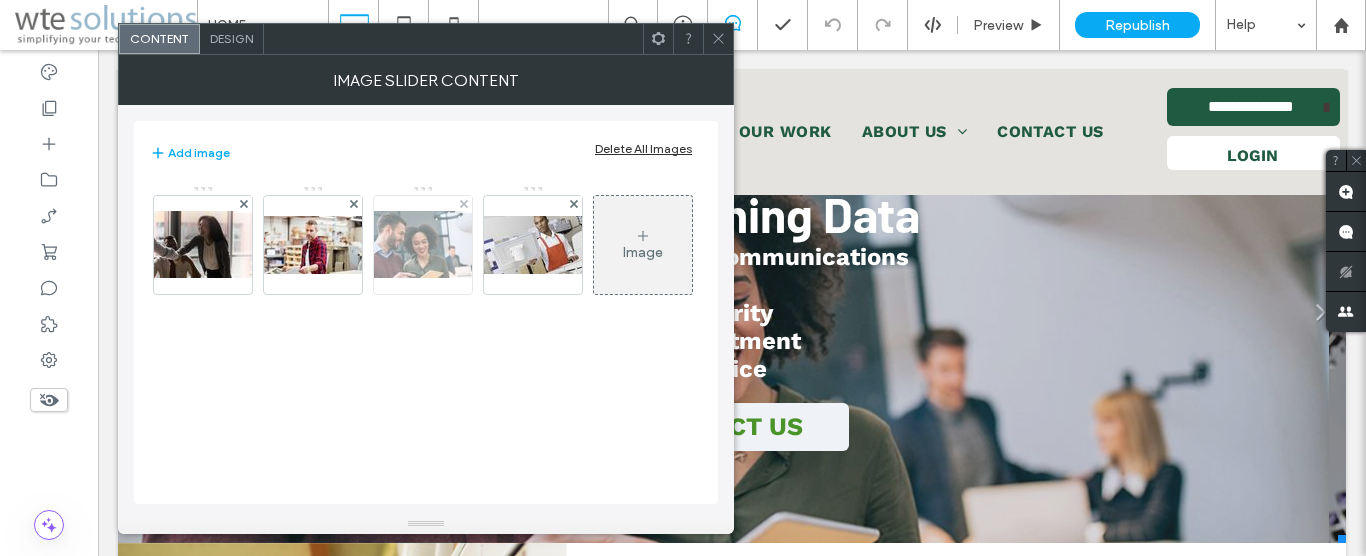click at bounding box center (423, 244) 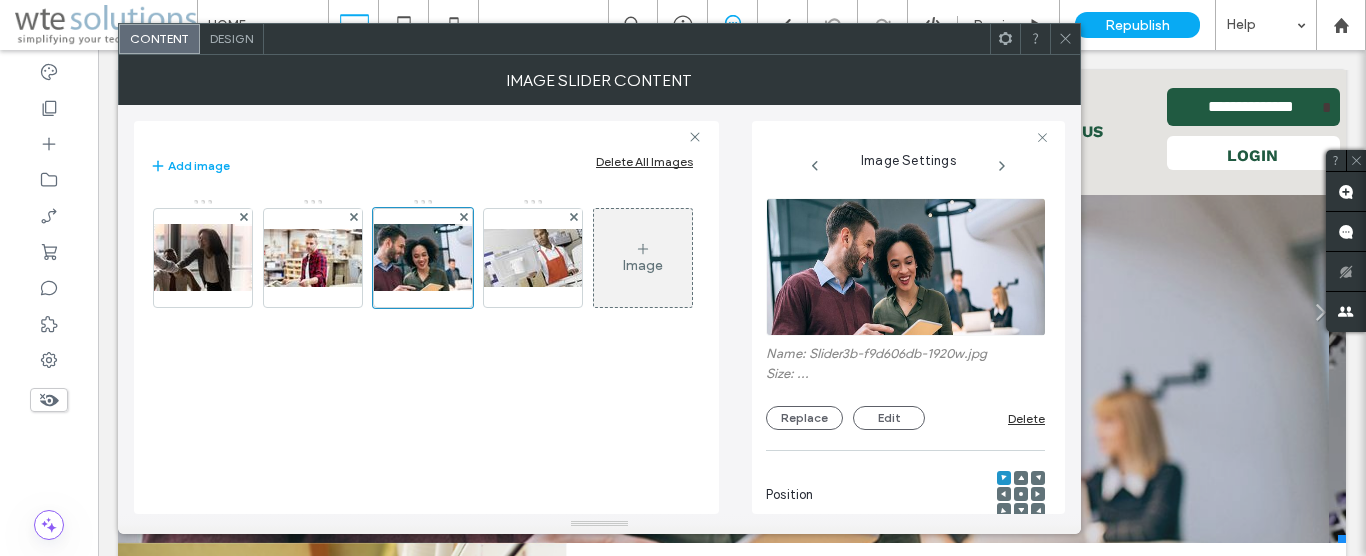 scroll, scrollTop: 0, scrollLeft: 108, axis: horizontal 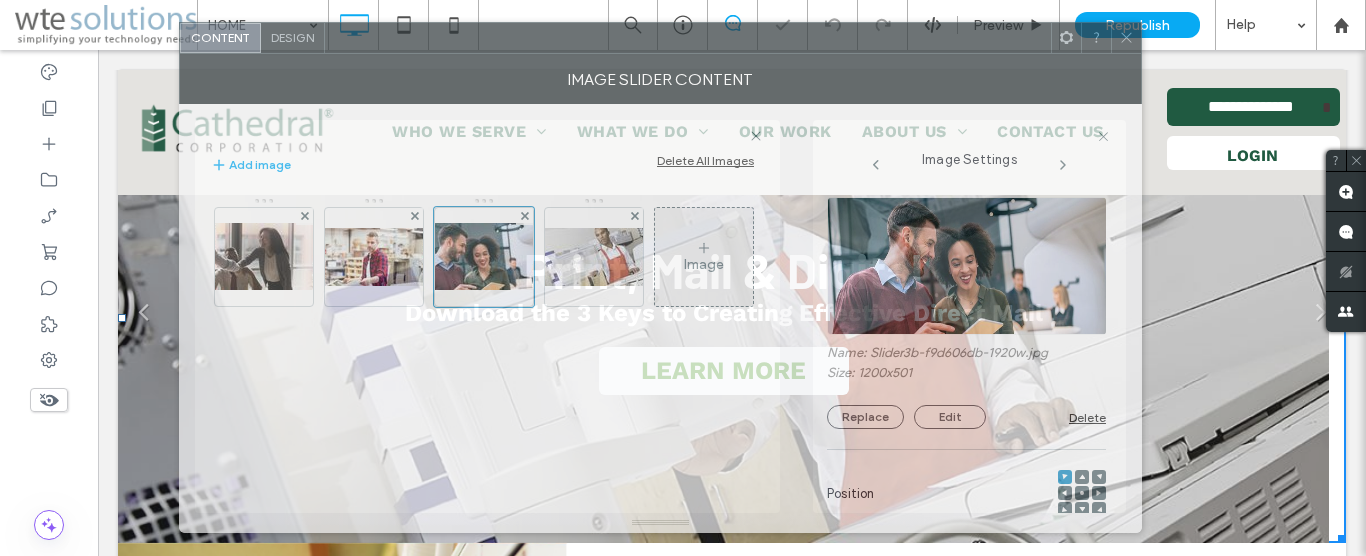 drag, startPoint x: 393, startPoint y: 51, endPoint x: 455, endPoint y: 54, distance: 62.072536 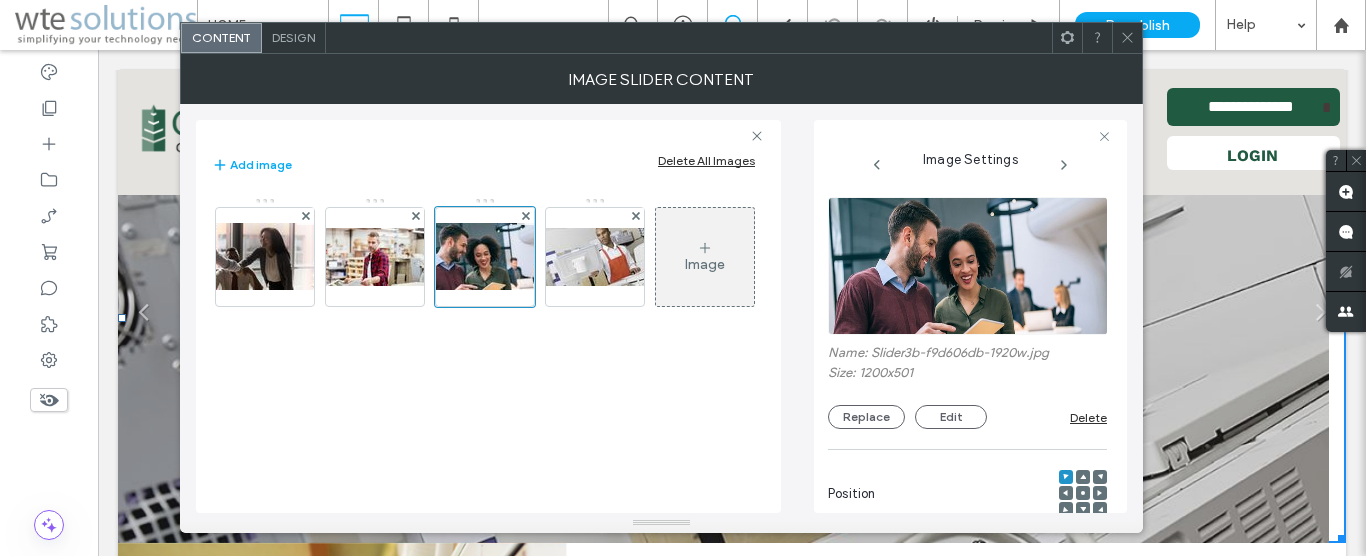 click 